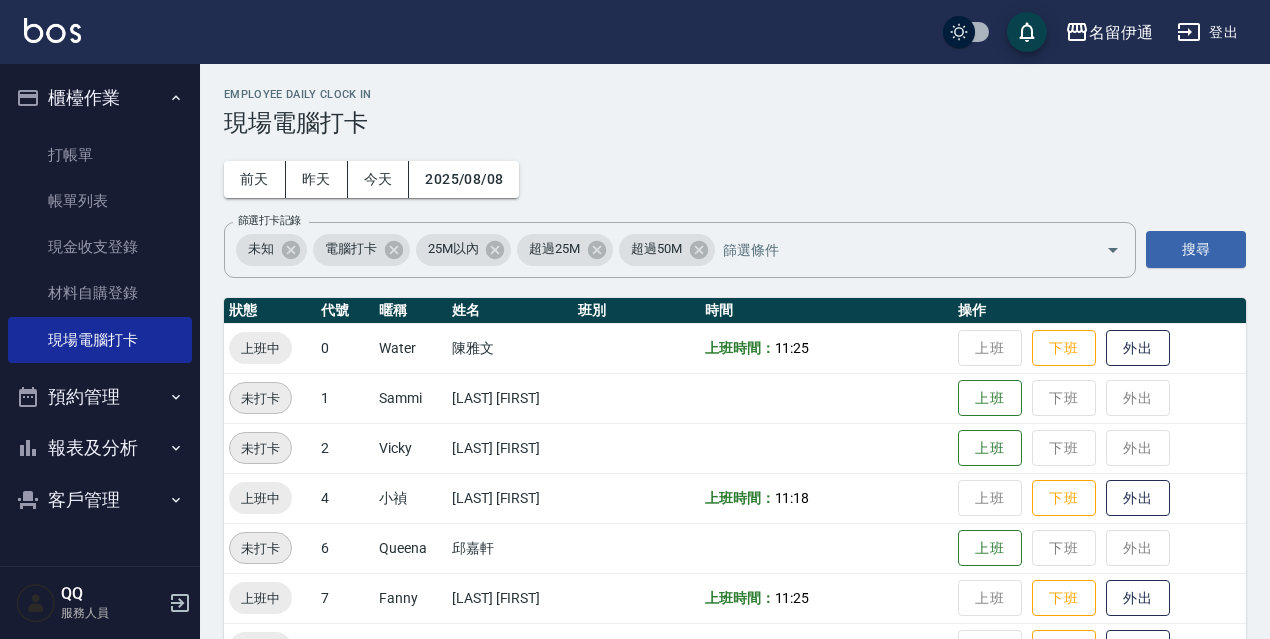 scroll, scrollTop: 300, scrollLeft: 0, axis: vertical 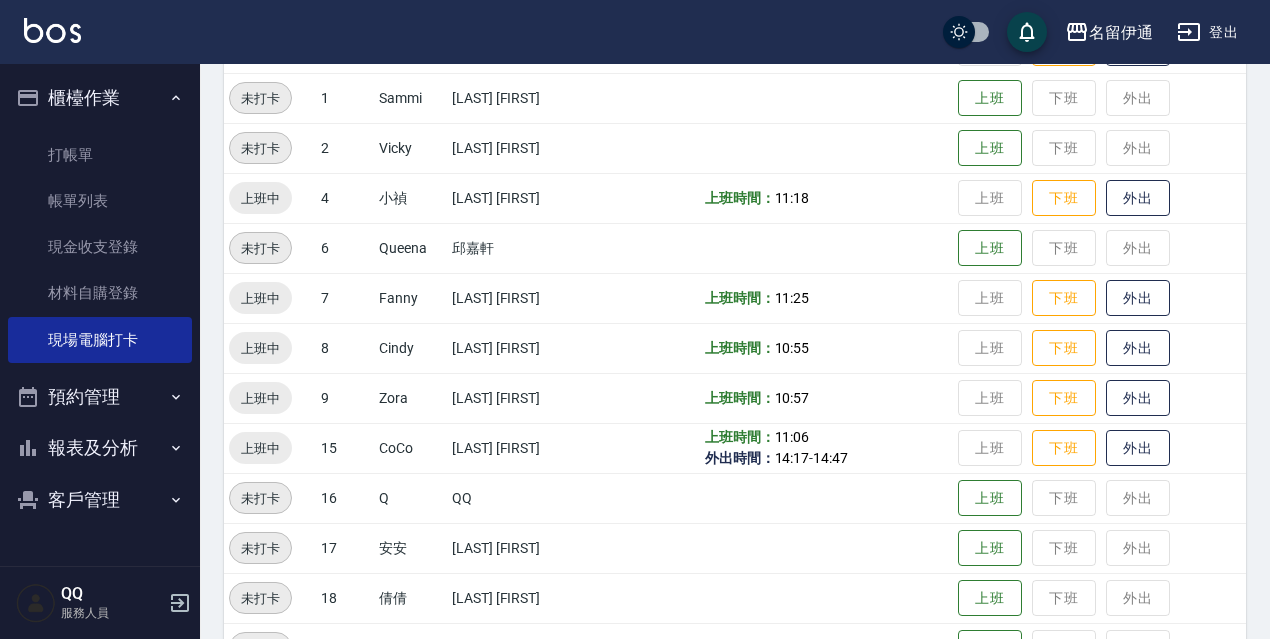 click on "登出" at bounding box center [1207, 32] 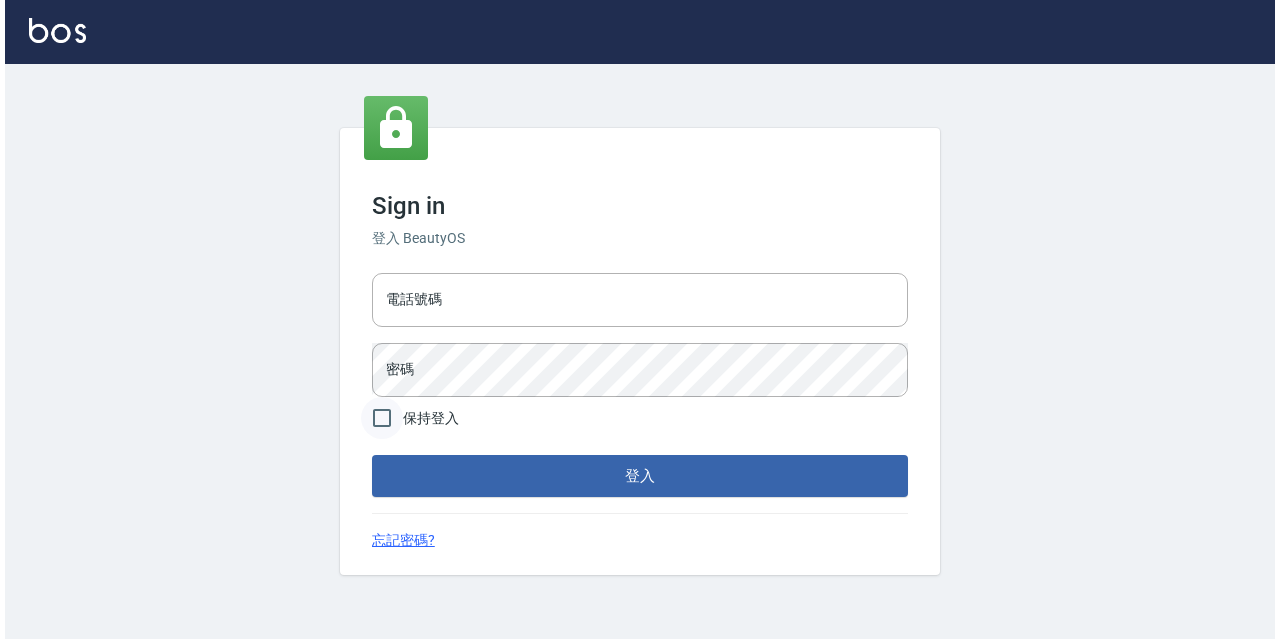 scroll, scrollTop: 0, scrollLeft: 0, axis: both 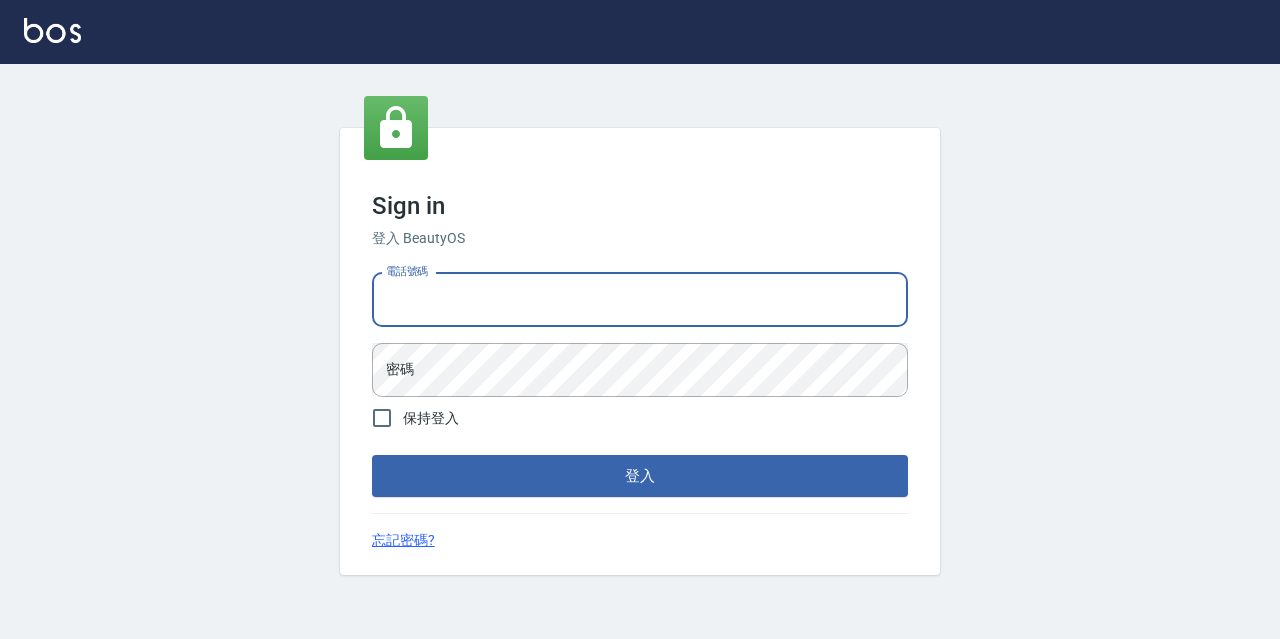 type on "0967388409" 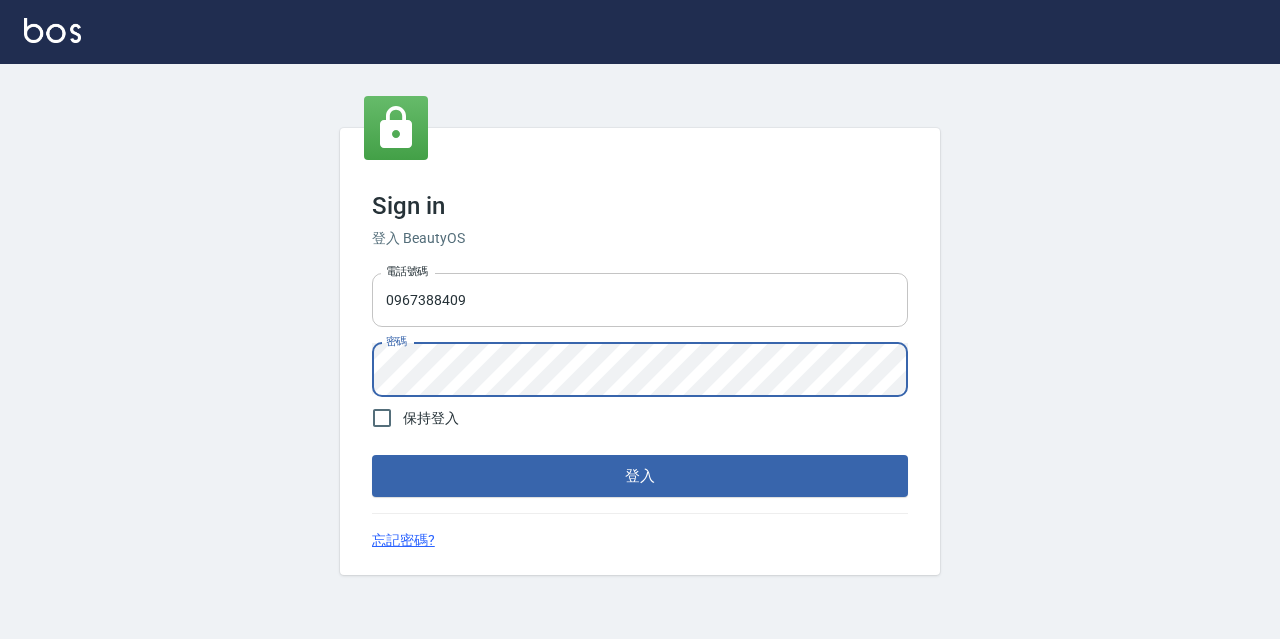 click on "登入" at bounding box center [640, 476] 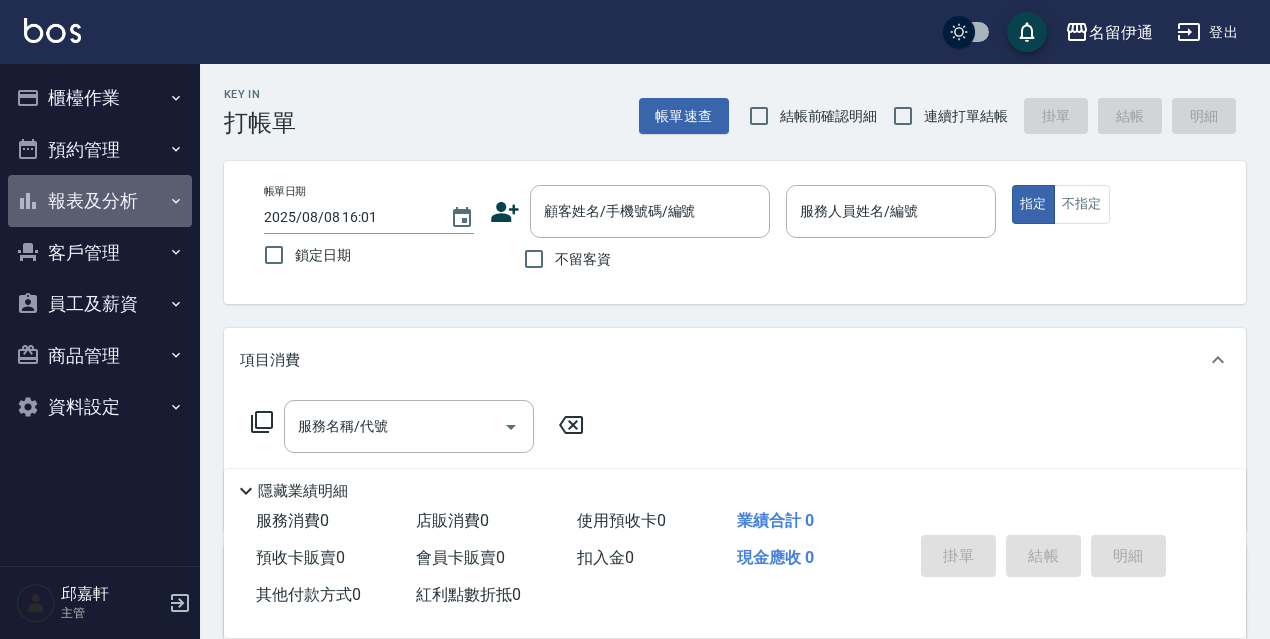 click on "報表及分析" at bounding box center (100, 201) 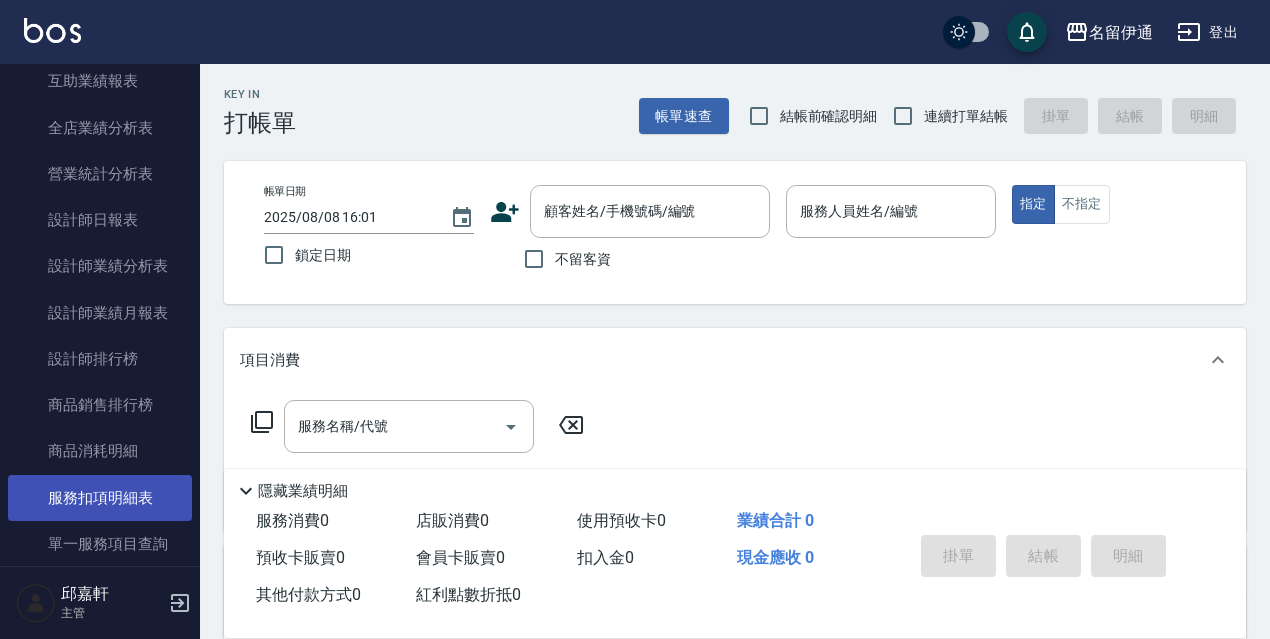 scroll, scrollTop: 900, scrollLeft: 0, axis: vertical 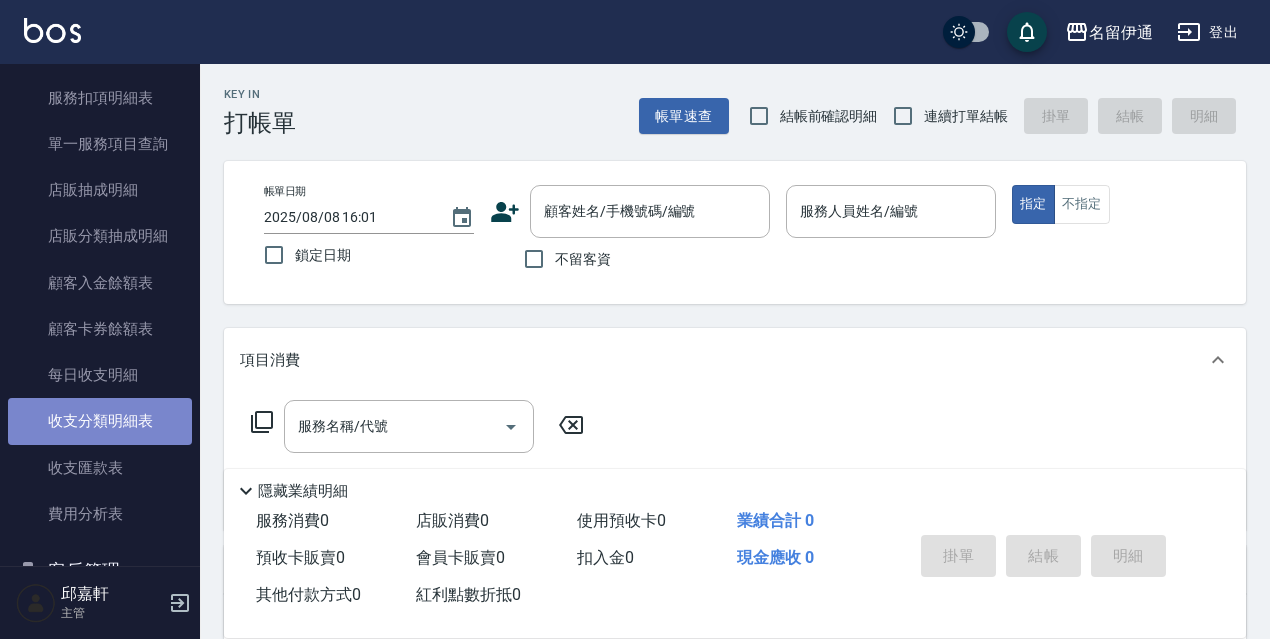 click on "收支分類明細表" at bounding box center [100, 421] 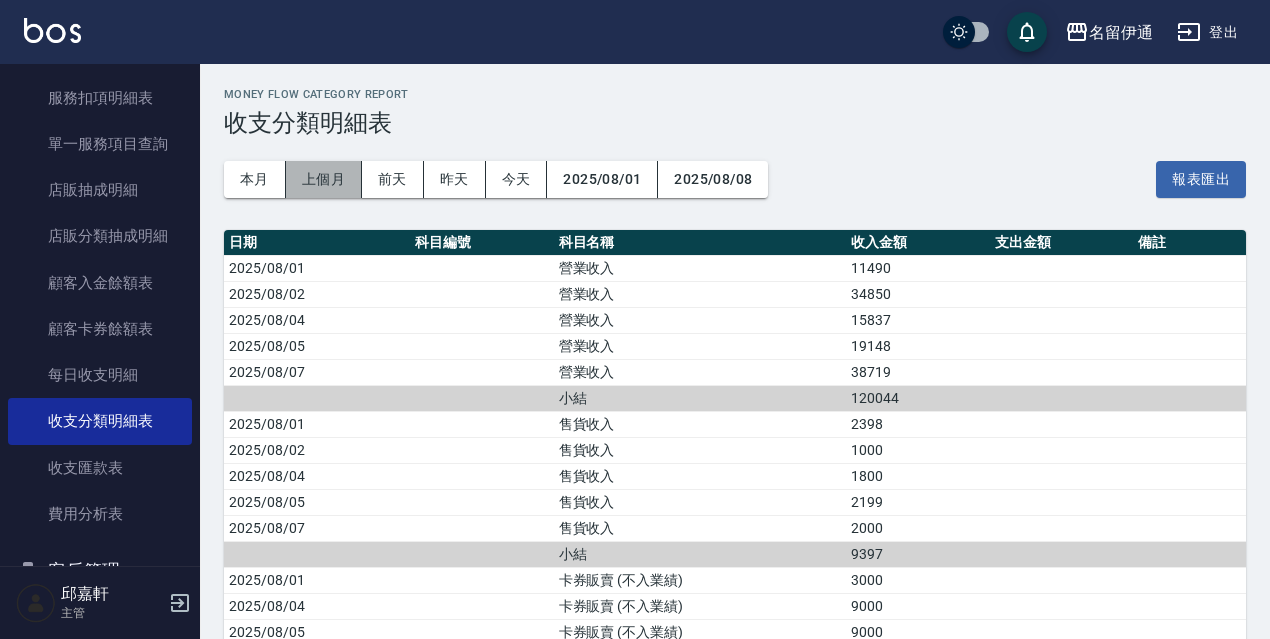 click on "上個月" at bounding box center [324, 179] 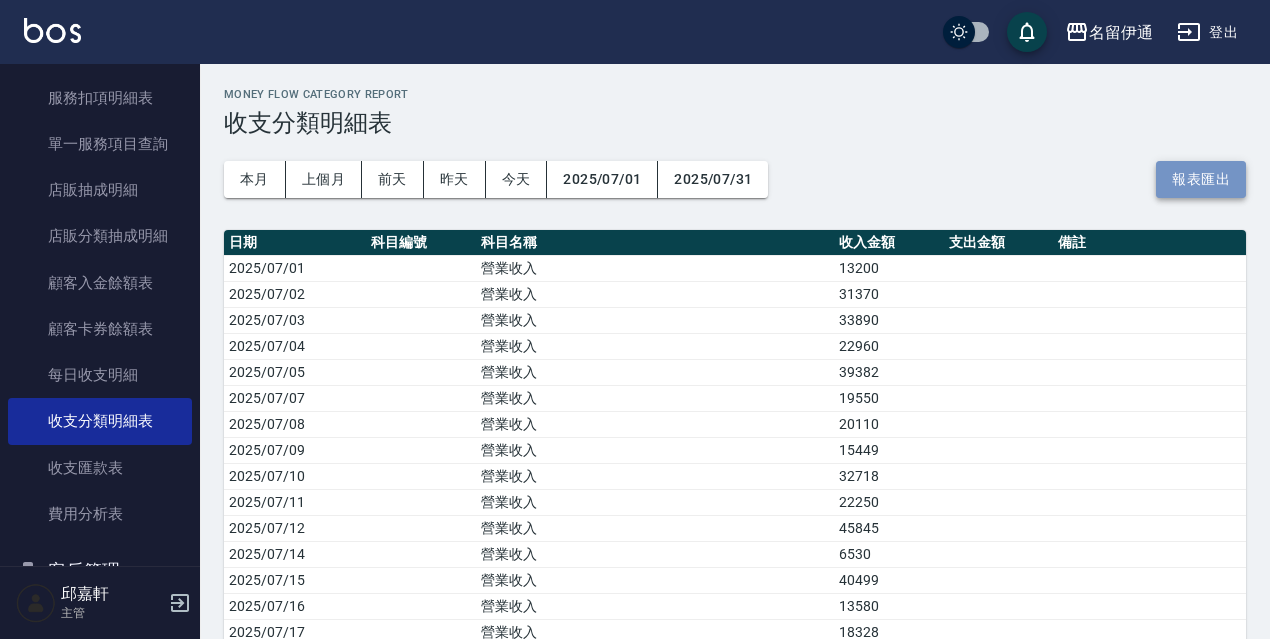 click on "報表匯出" at bounding box center (1201, 179) 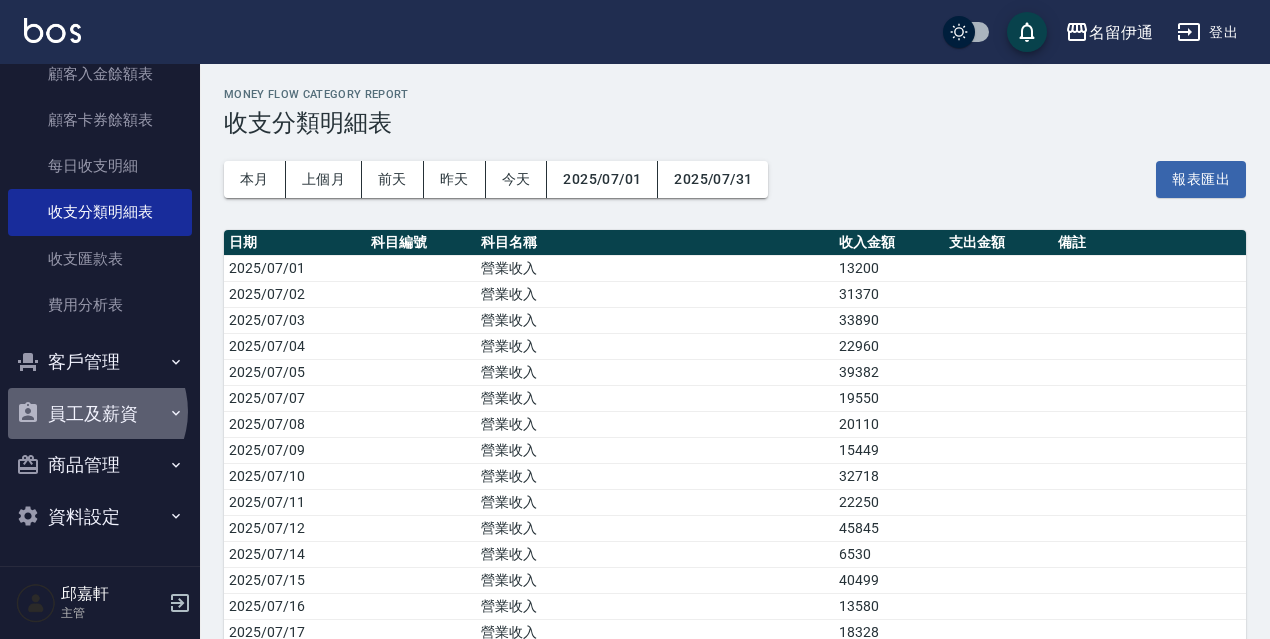 click on "員工及薪資" at bounding box center [100, 414] 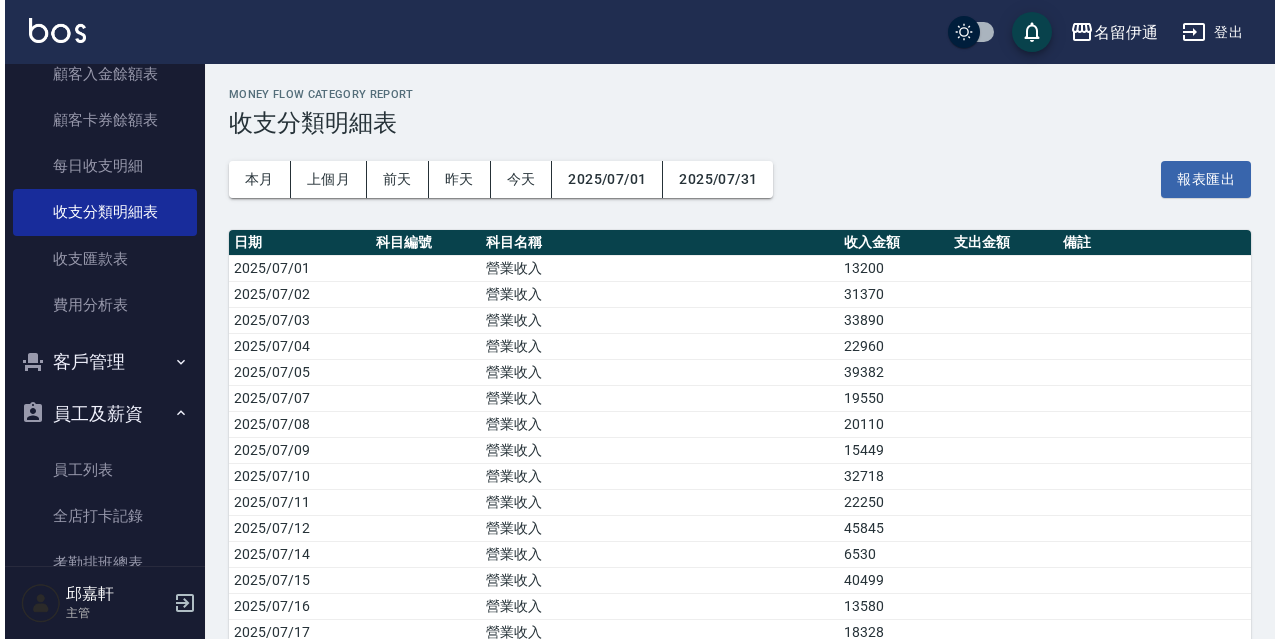 scroll, scrollTop: 1412, scrollLeft: 0, axis: vertical 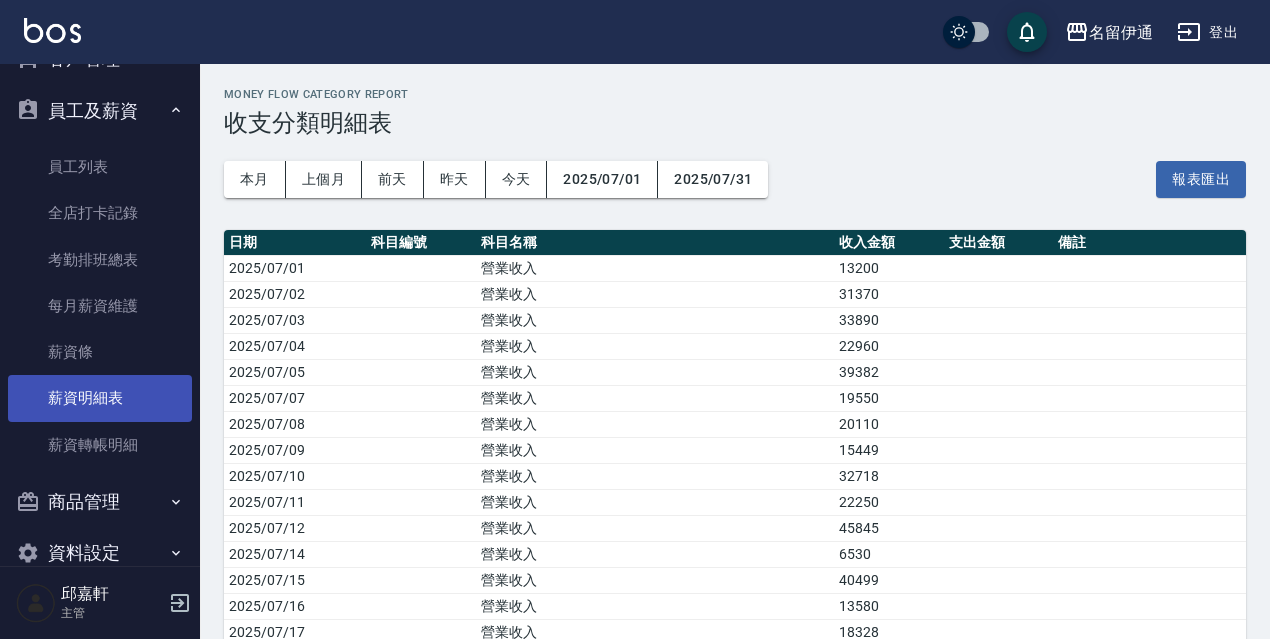 click on "薪資明細表" at bounding box center (100, 398) 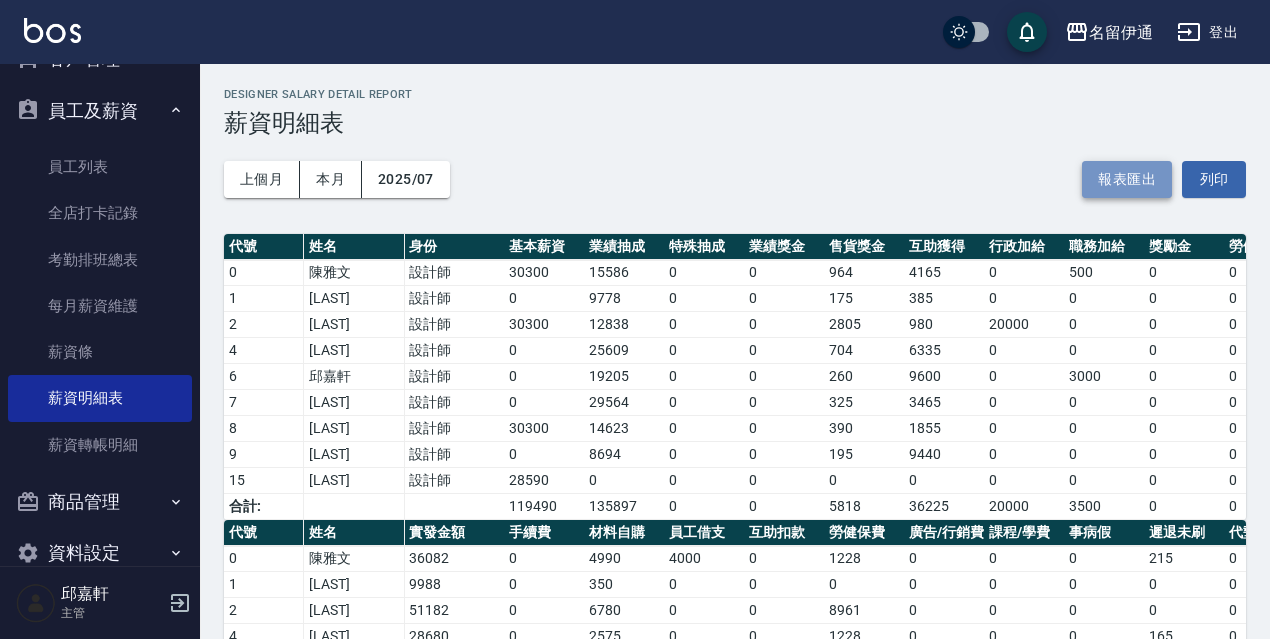 click on "報表匯出" at bounding box center (1127, 179) 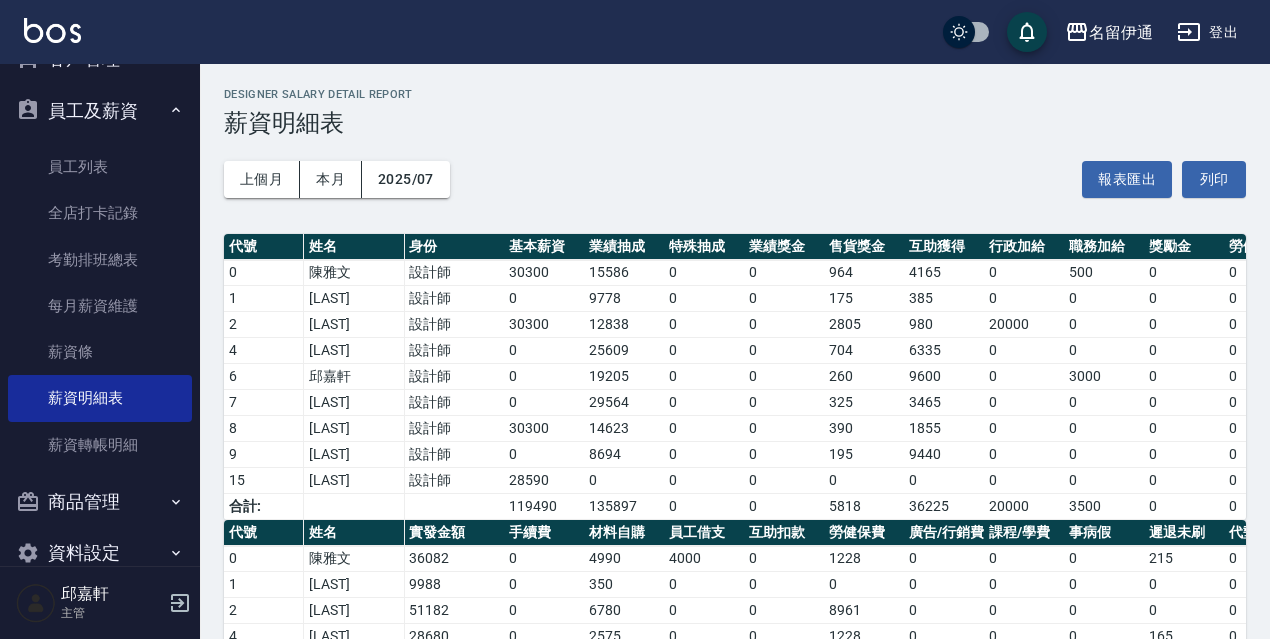 click on "登出" at bounding box center [1207, 32] 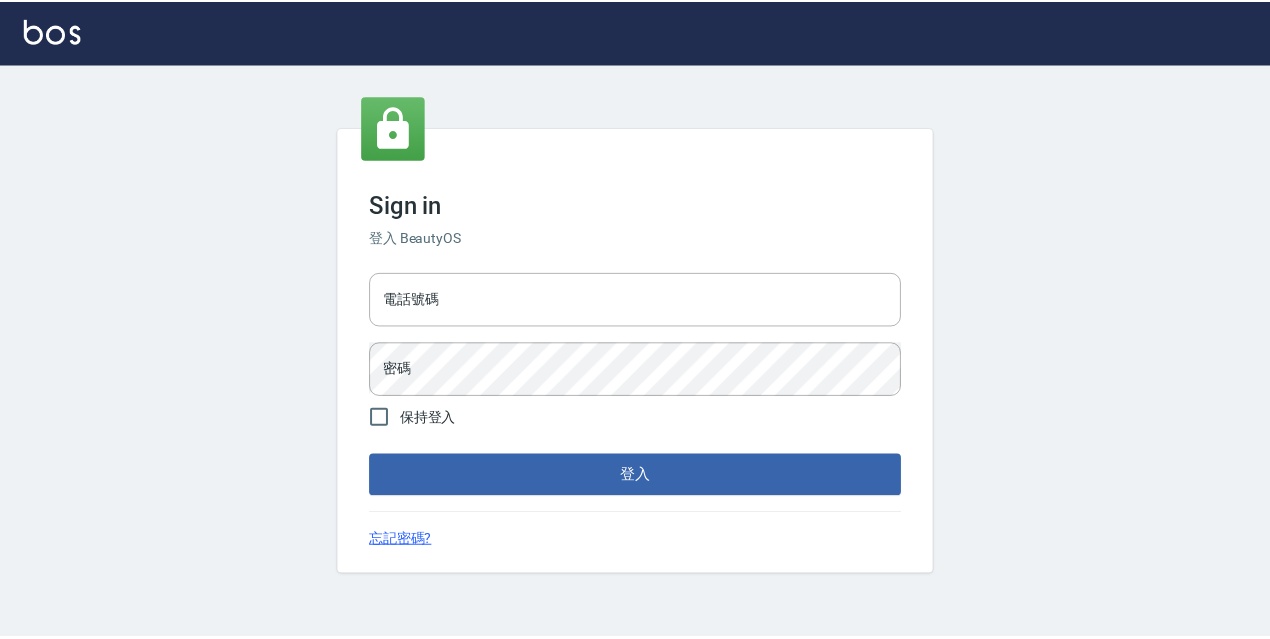 scroll, scrollTop: 0, scrollLeft: 0, axis: both 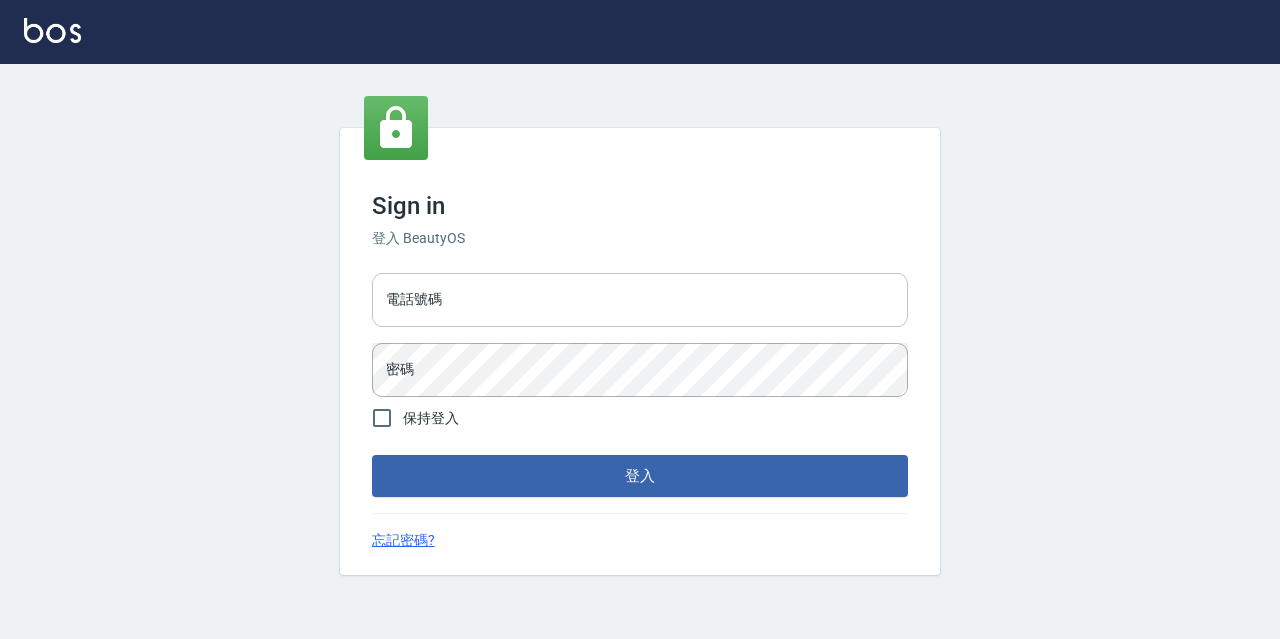 click on "電話號碼" at bounding box center [640, 300] 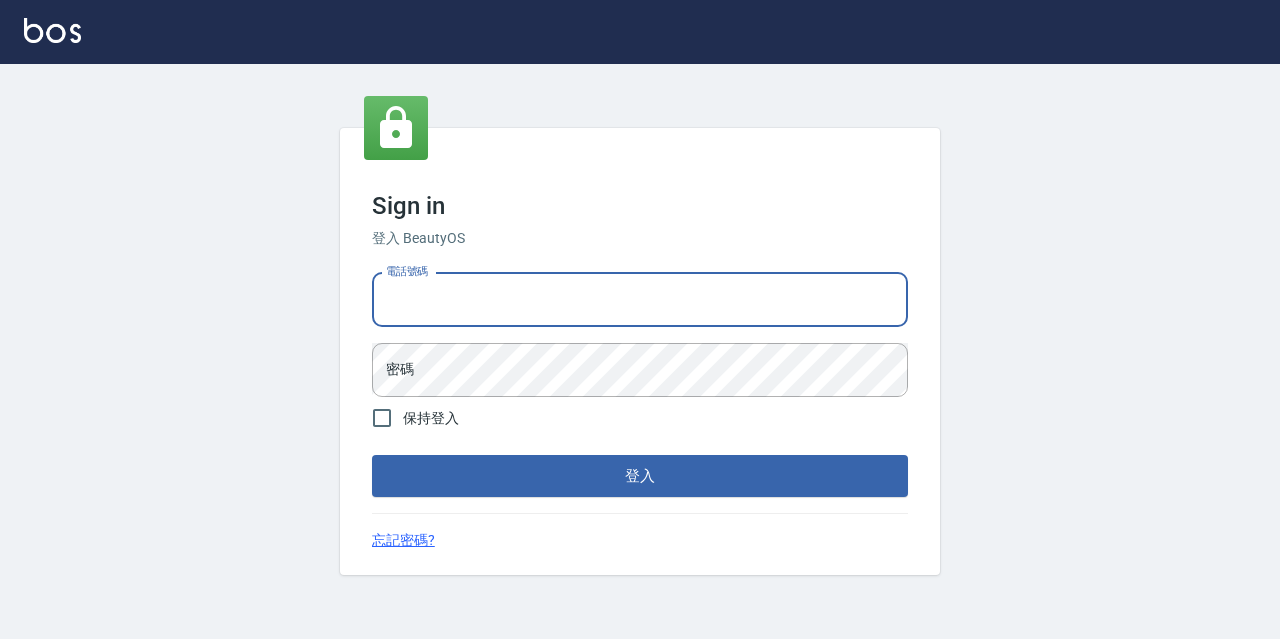 type on "[PHONE]" 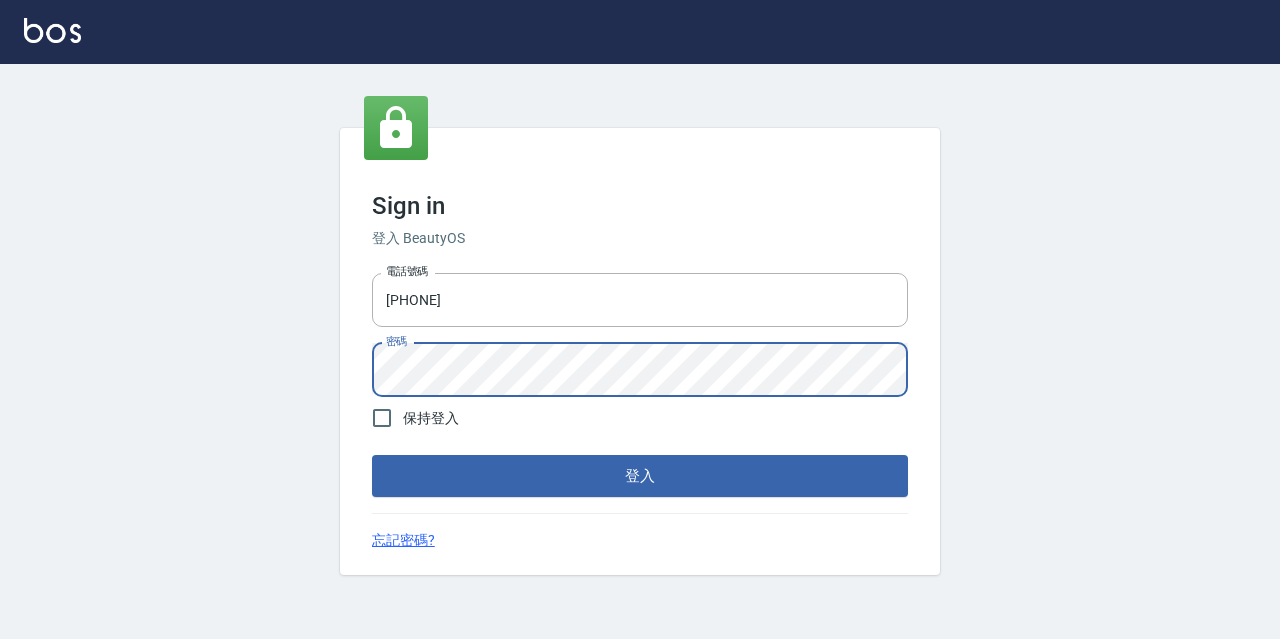 click on "登入" at bounding box center (640, 476) 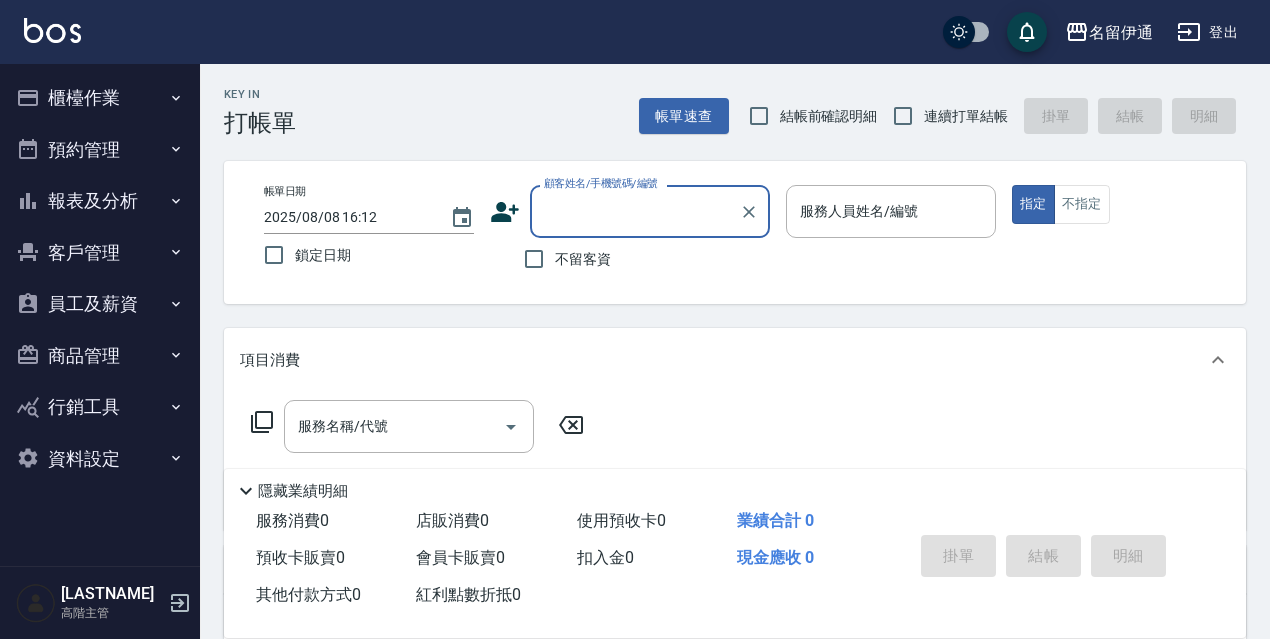 click on "報表及分析" at bounding box center [100, 201] 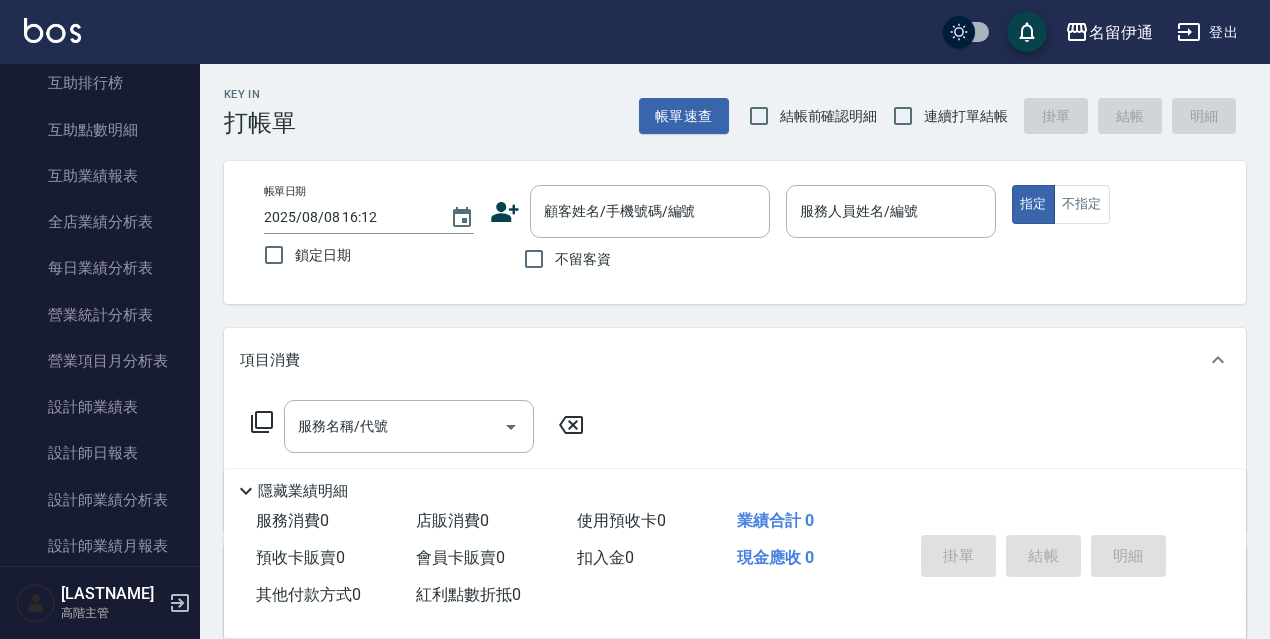scroll, scrollTop: 513, scrollLeft: 0, axis: vertical 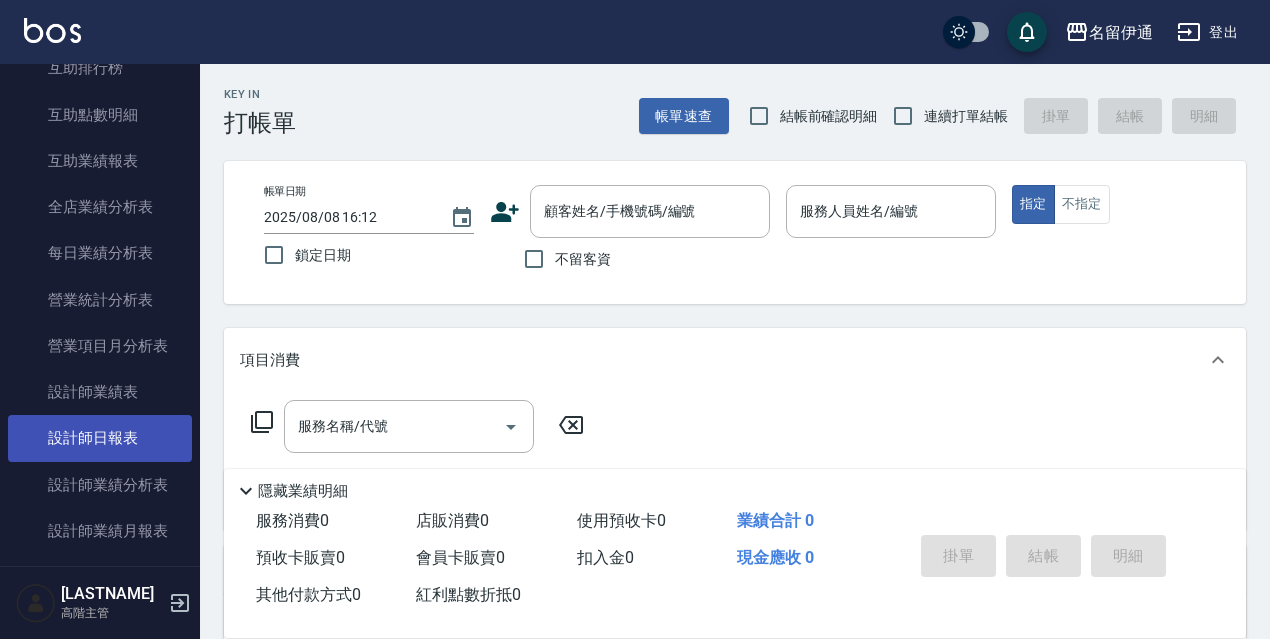 click on "設計師日報表" at bounding box center [100, 438] 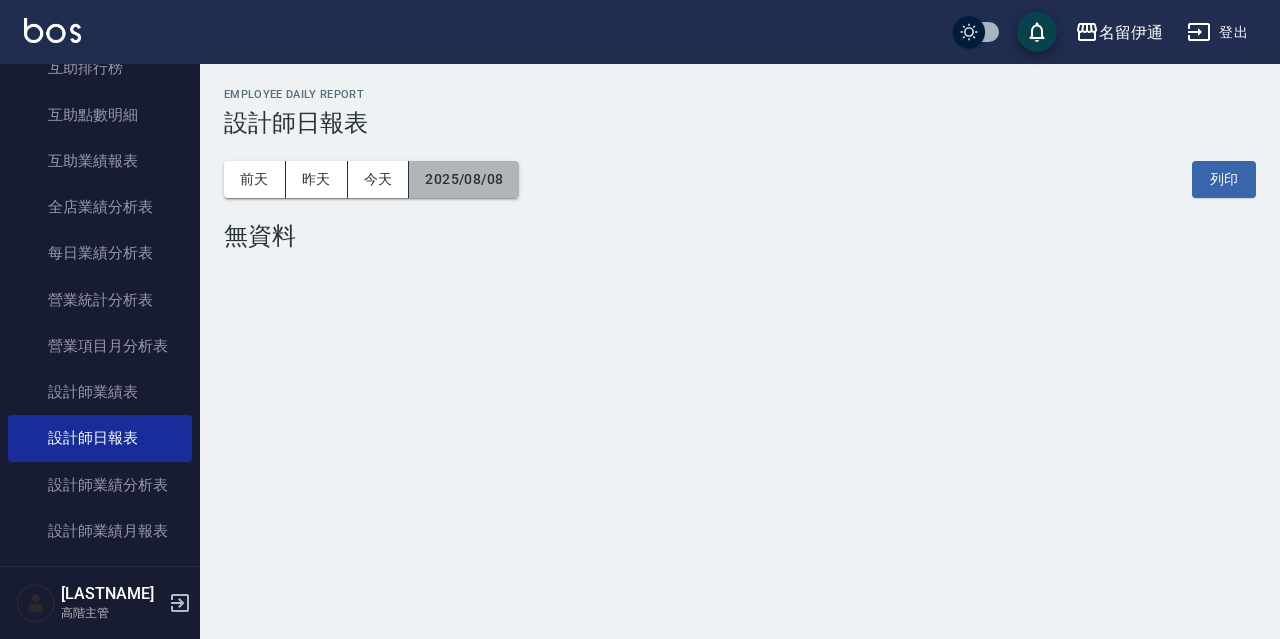 click on "2025/08/08" at bounding box center [464, 179] 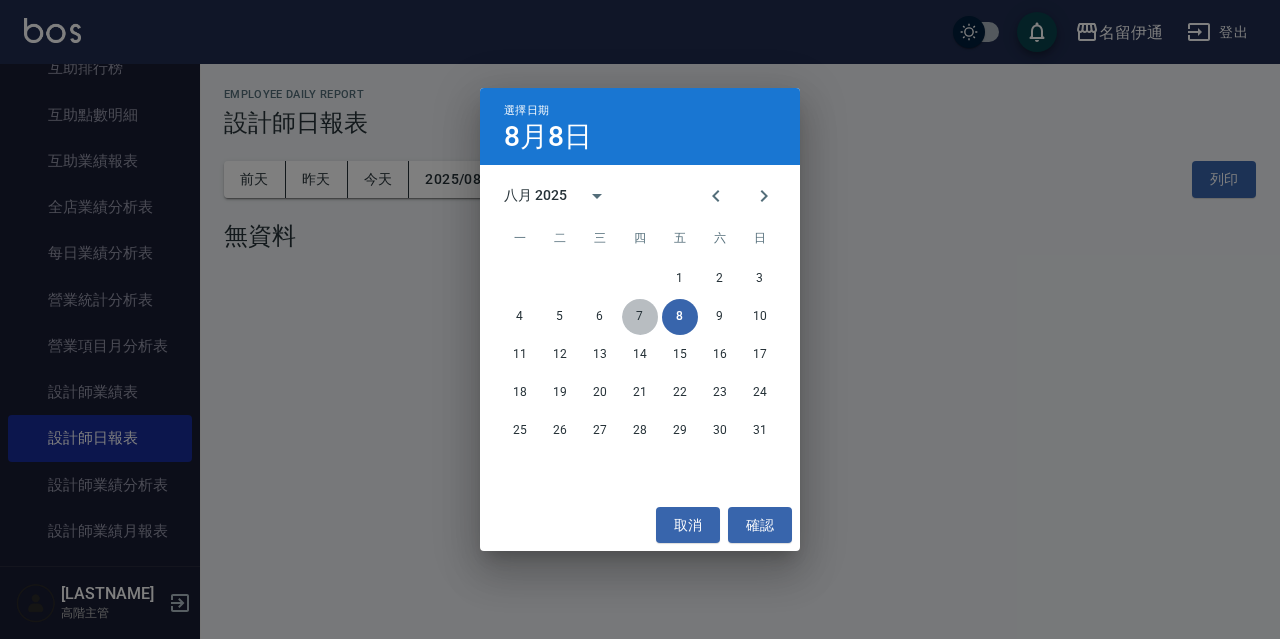 click on "7" at bounding box center [640, 317] 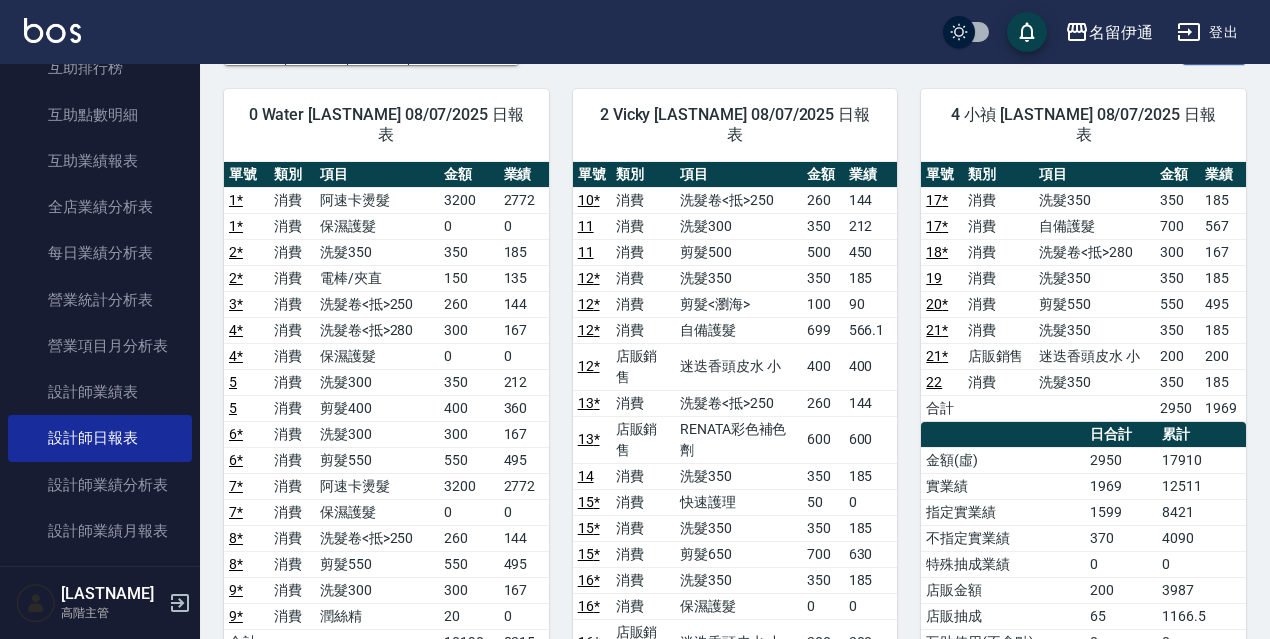 scroll, scrollTop: 0, scrollLeft: 0, axis: both 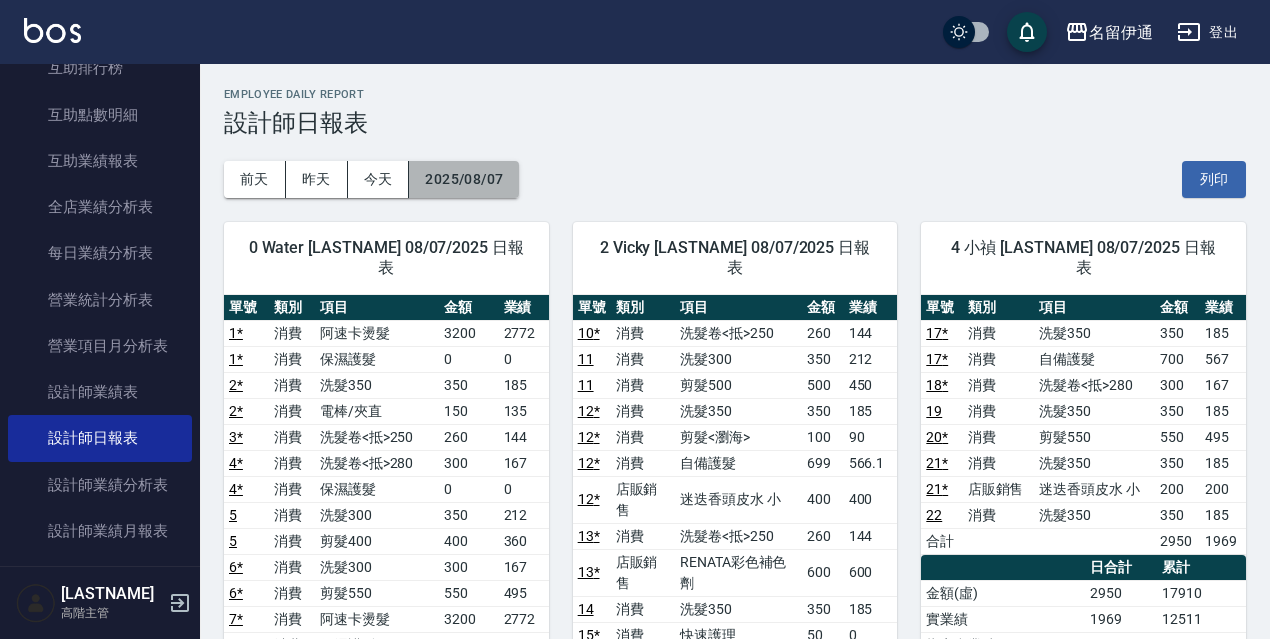 click on "2025/08/07" at bounding box center (464, 179) 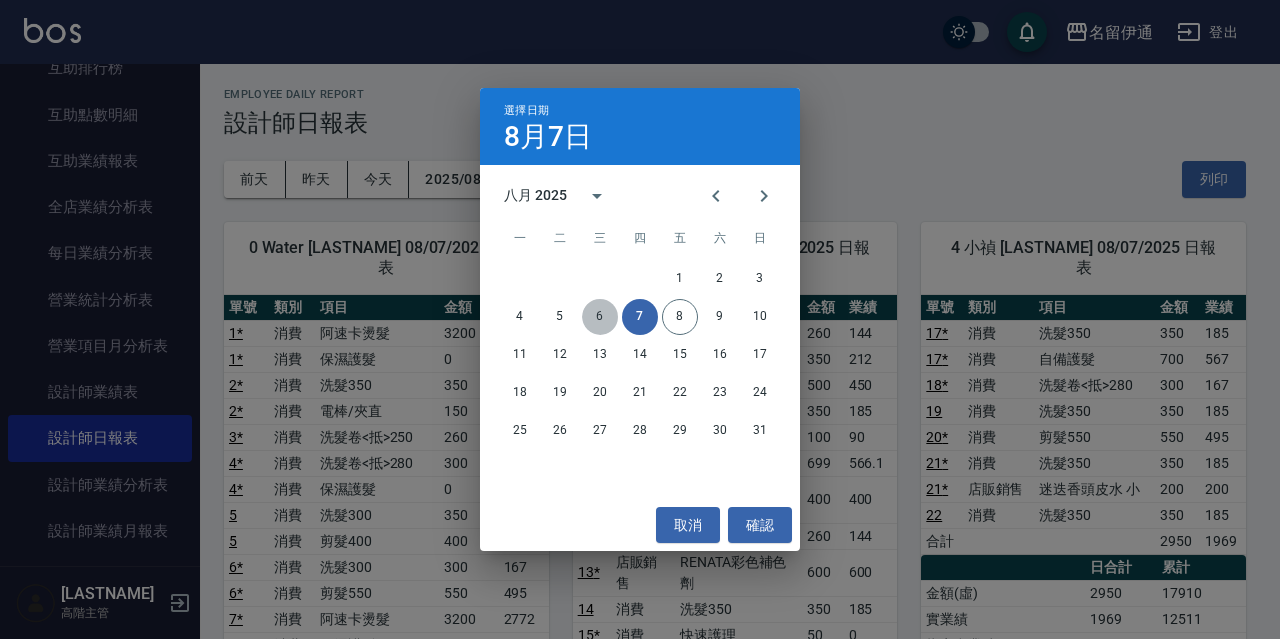 click on "6" at bounding box center [600, 317] 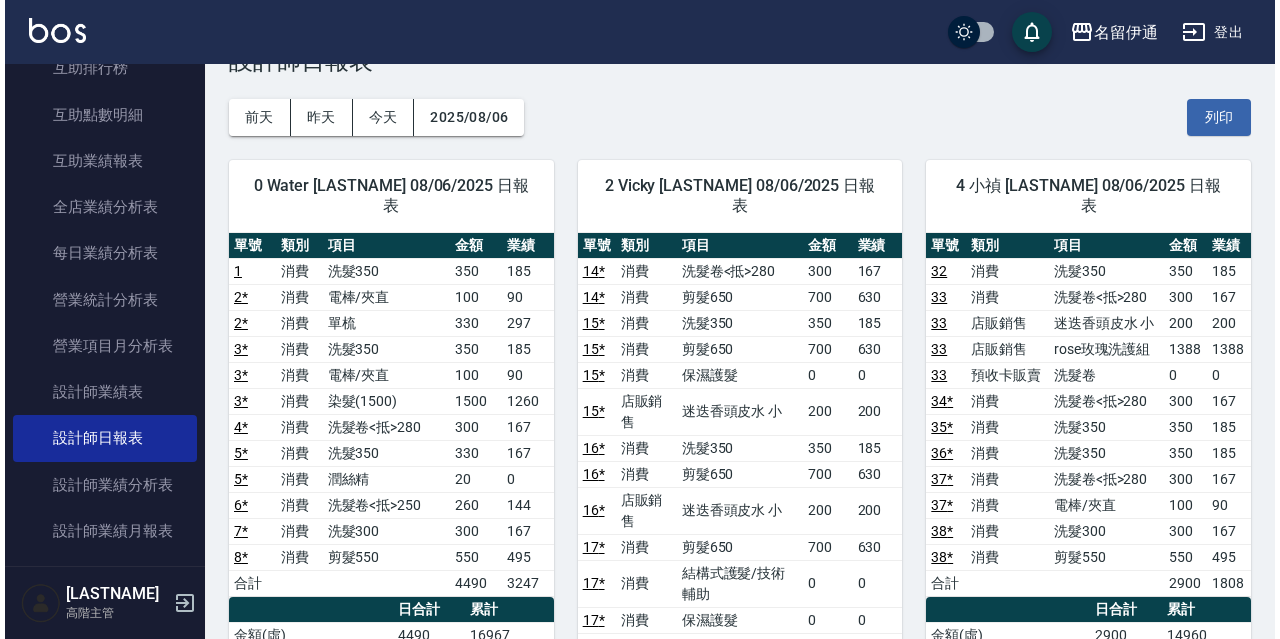 scroll, scrollTop: 68, scrollLeft: 0, axis: vertical 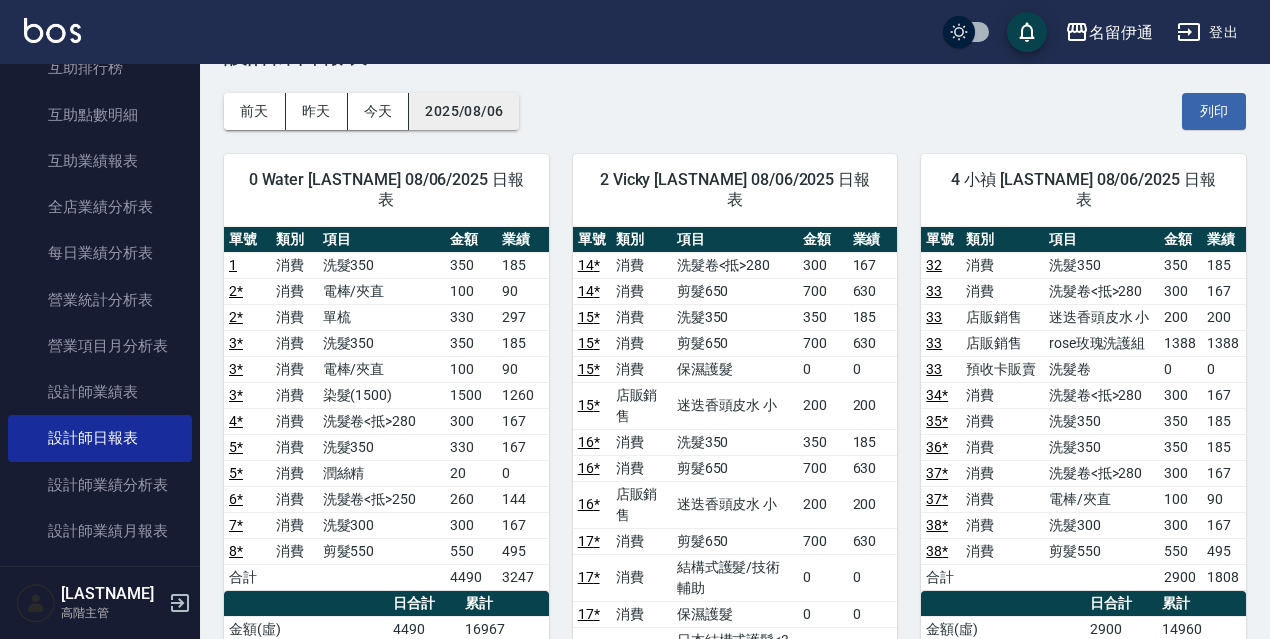 click on "2025/08/06" at bounding box center [464, 111] 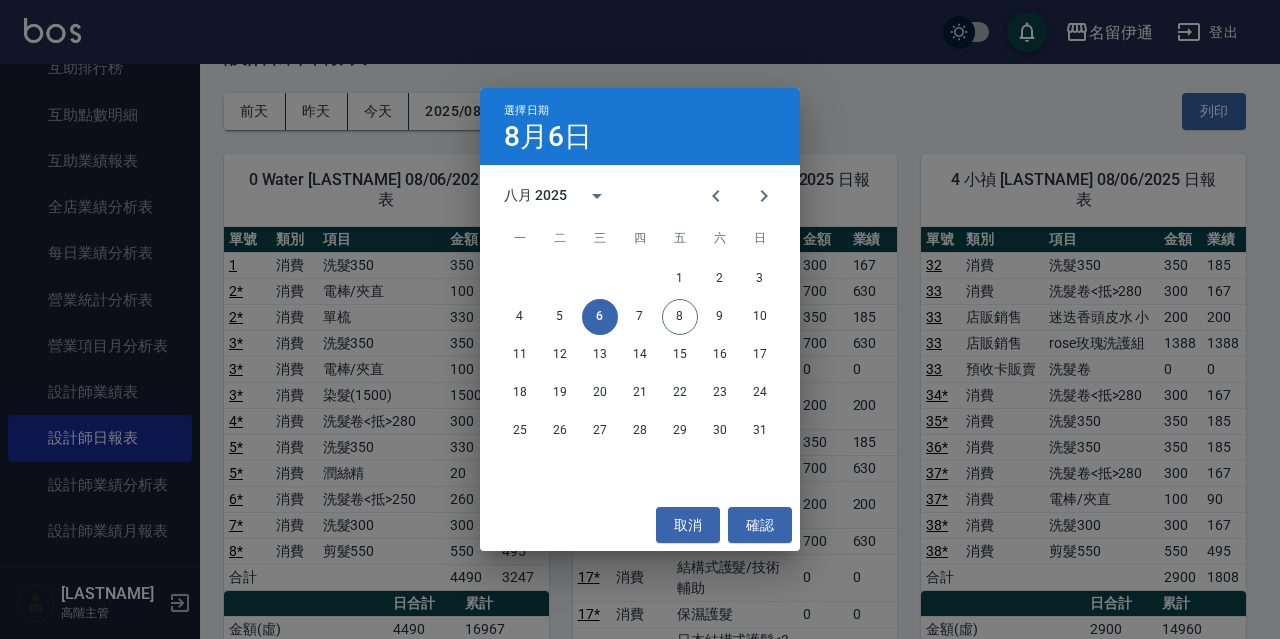 click on "選擇日期 8月6日 八月 2025 一 二 三 四 五 六 日 1 2 3 4 5 6 7 8 9 10 11 12 13 14 15 16 17 18 19 20 21 22 23 24 25 26 27 28 29 30 31 取消 確認" at bounding box center [640, 319] 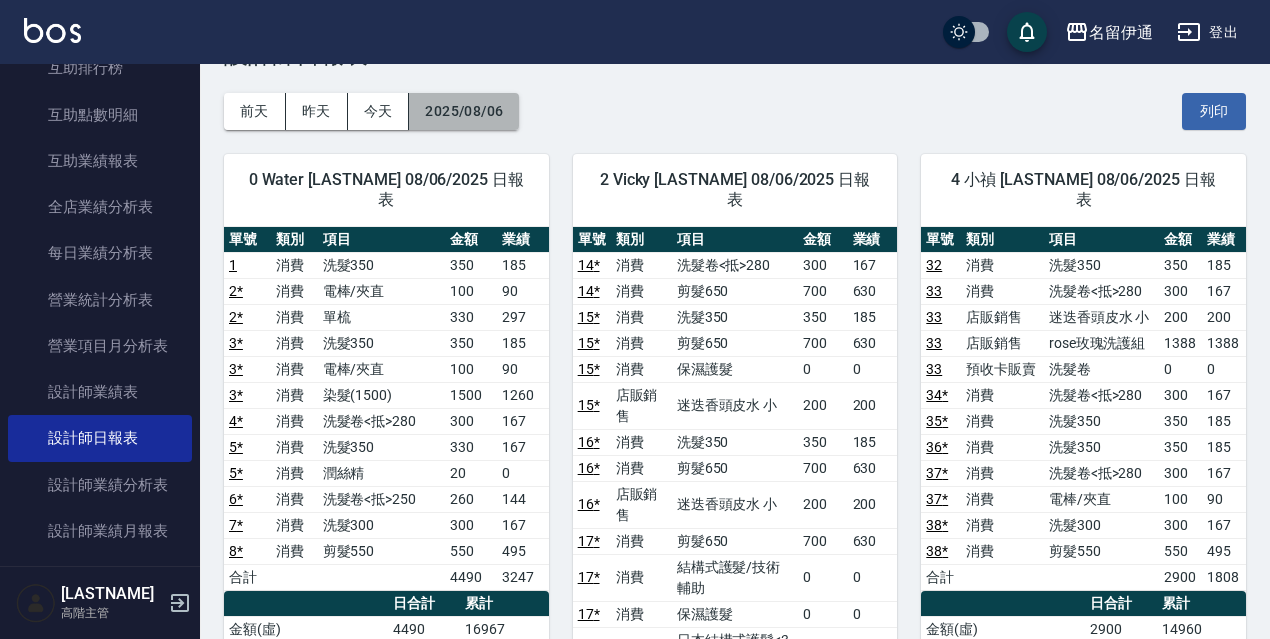 click on "2025/08/06" at bounding box center (464, 111) 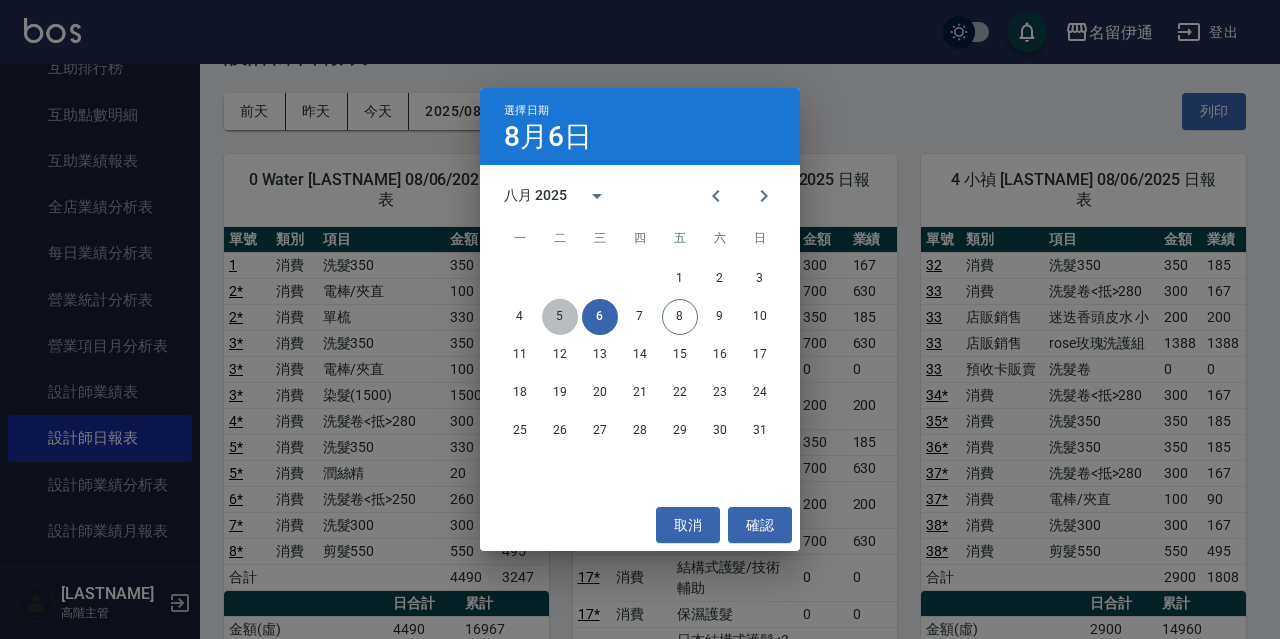 click on "5" at bounding box center (560, 317) 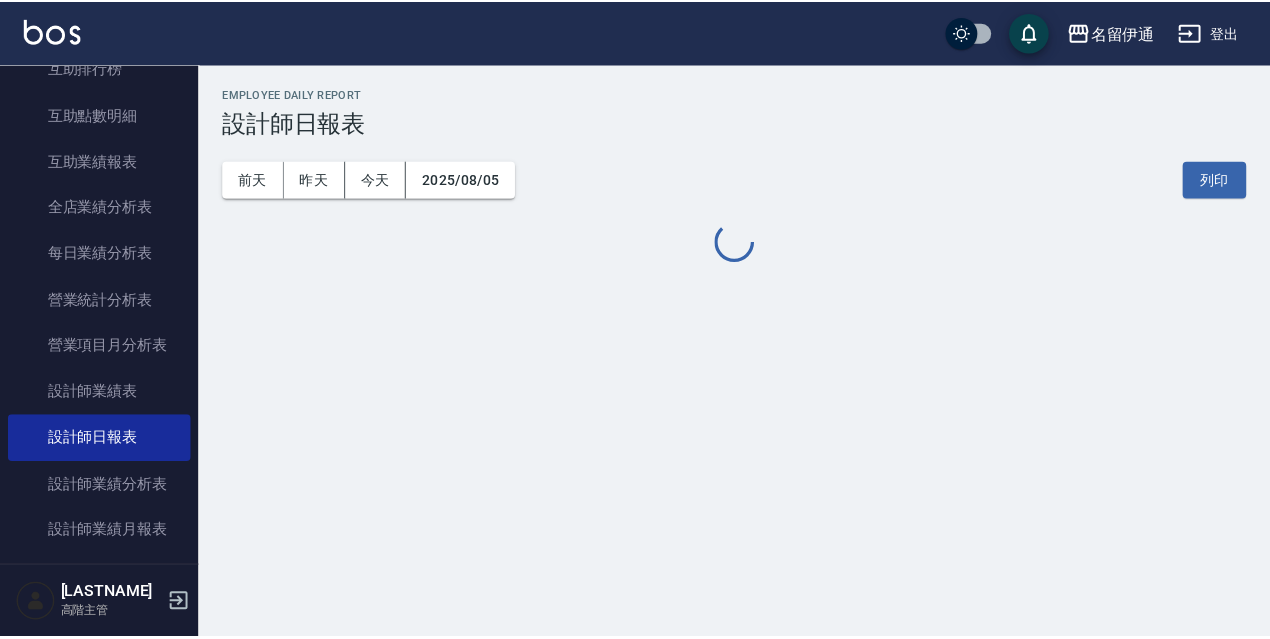 scroll, scrollTop: 0, scrollLeft: 0, axis: both 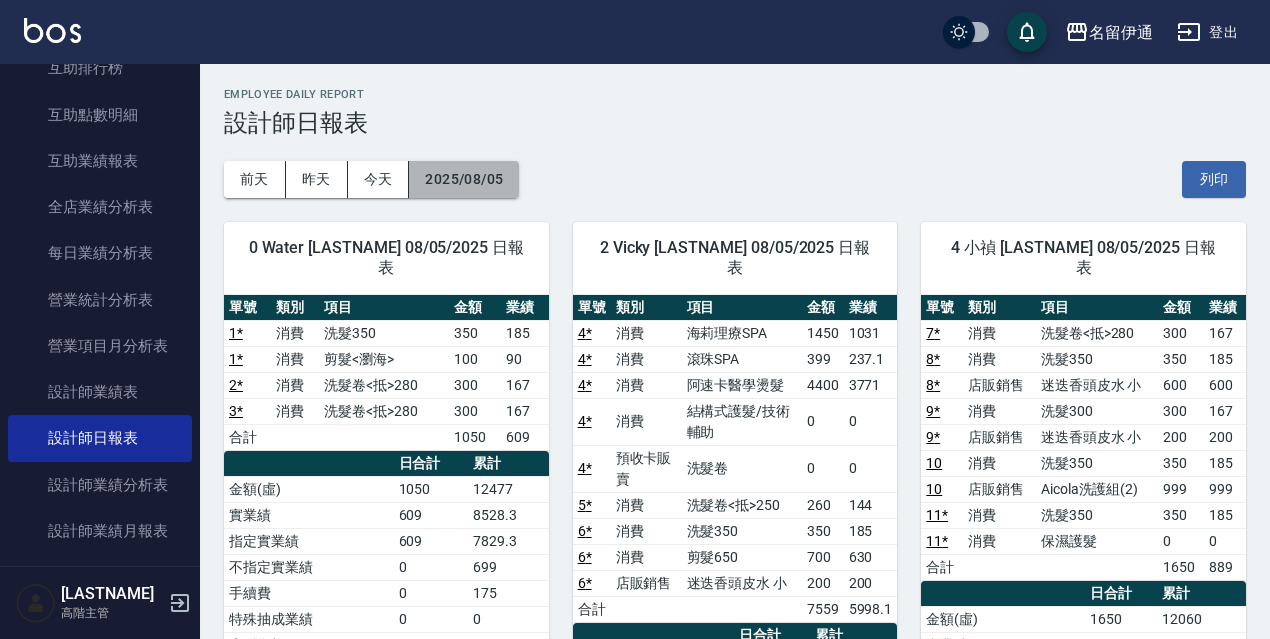 click on "2025/08/05" at bounding box center (464, 179) 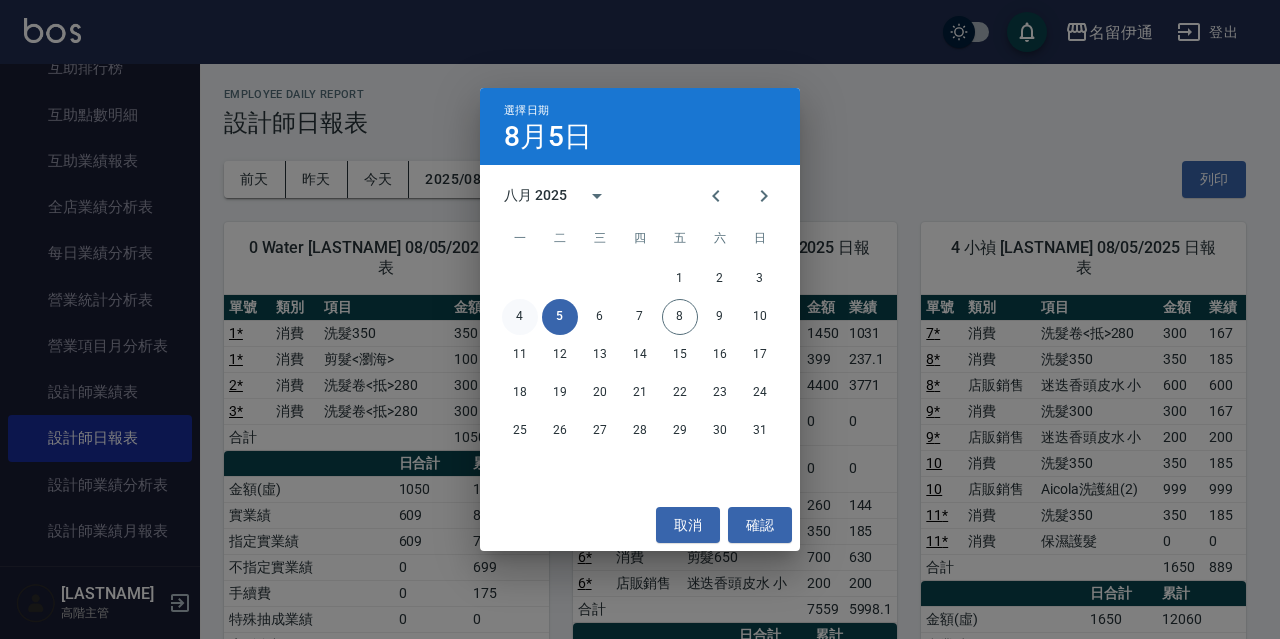 click on "4" at bounding box center [520, 317] 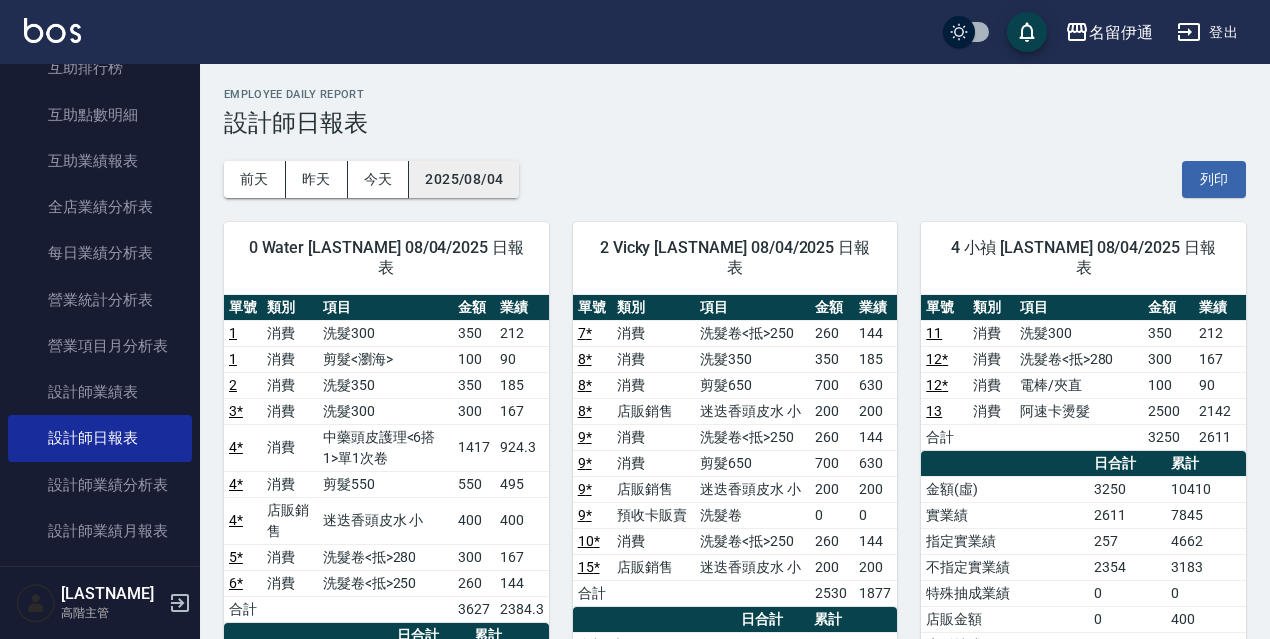 click on "2025/08/04" at bounding box center (464, 179) 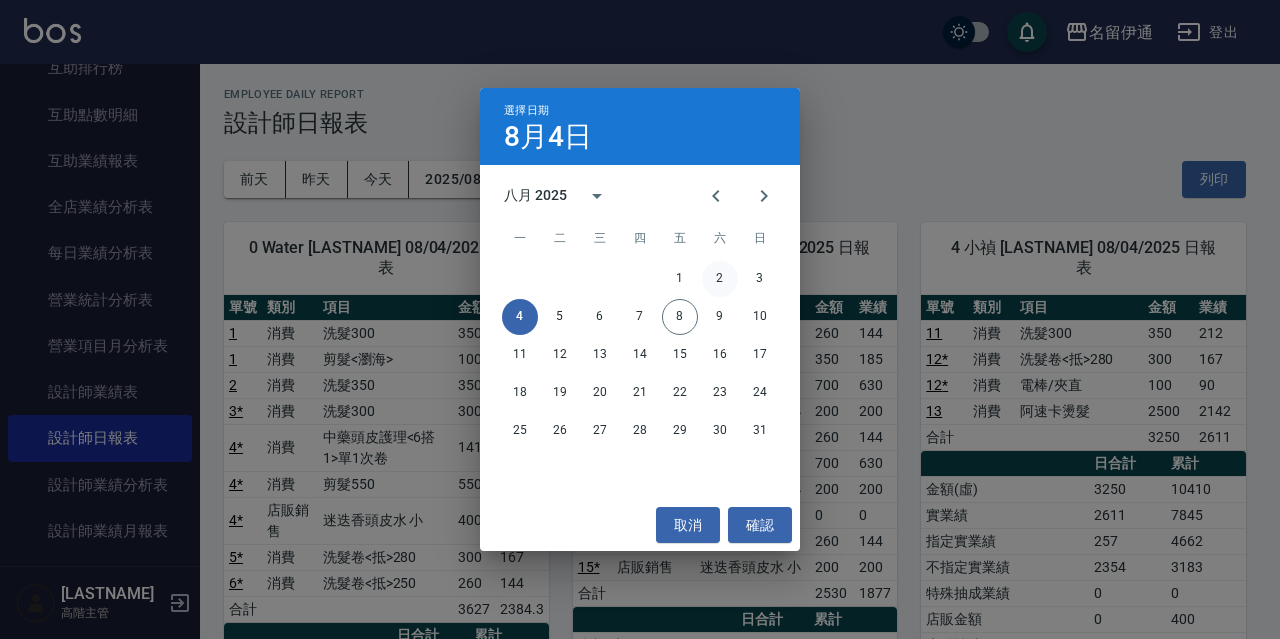 click on "2" at bounding box center [720, 279] 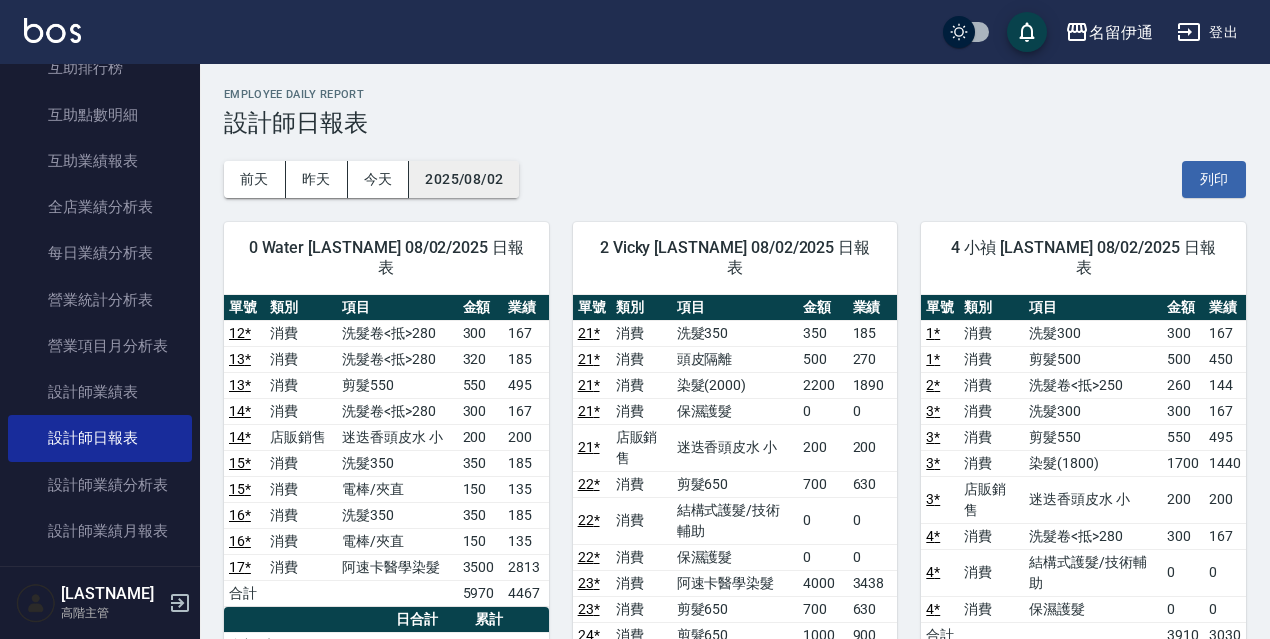 click on "2025/08/02" at bounding box center (464, 179) 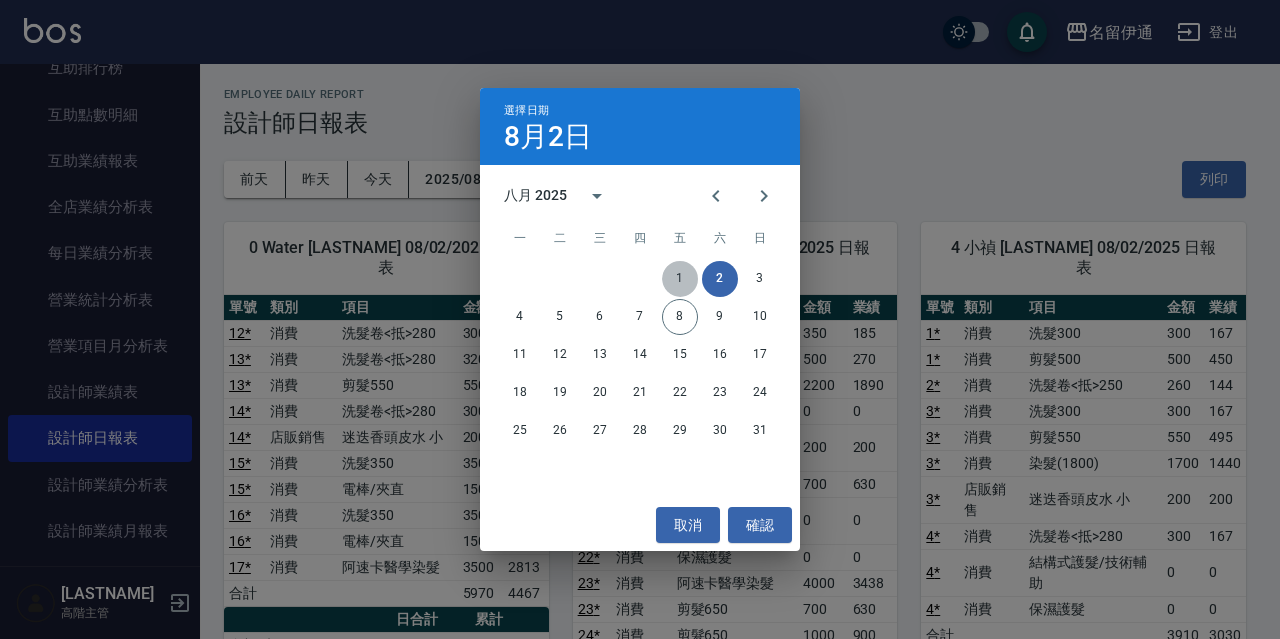 click on "1" at bounding box center (680, 279) 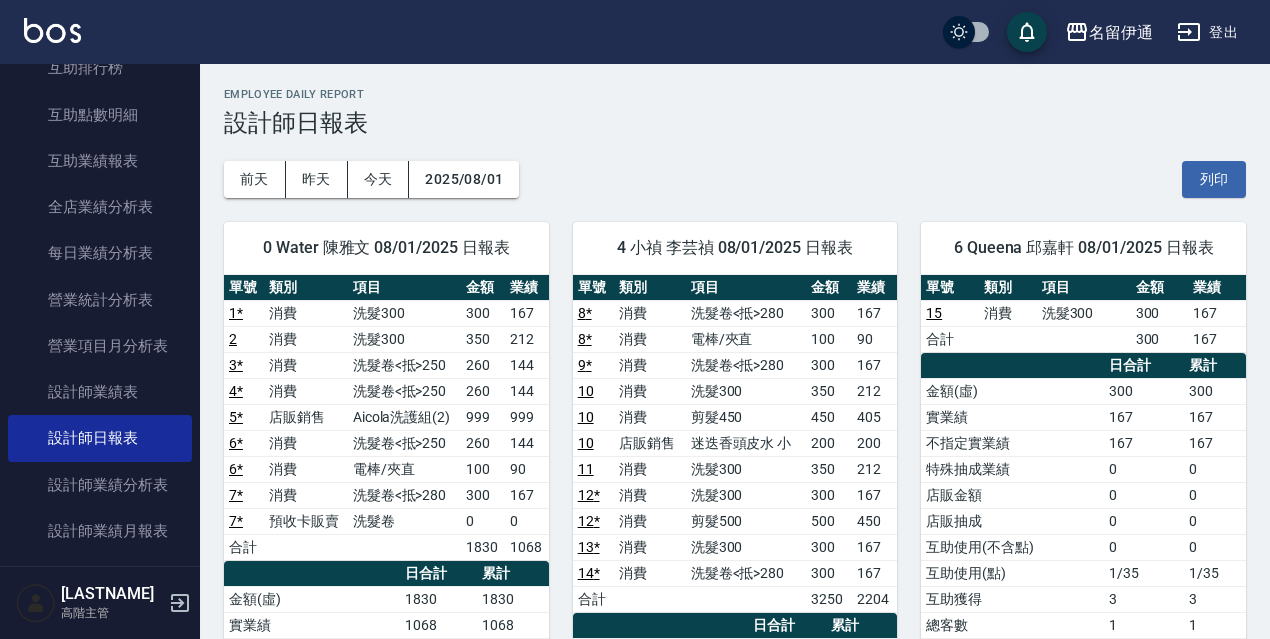 scroll, scrollTop: 3, scrollLeft: 0, axis: vertical 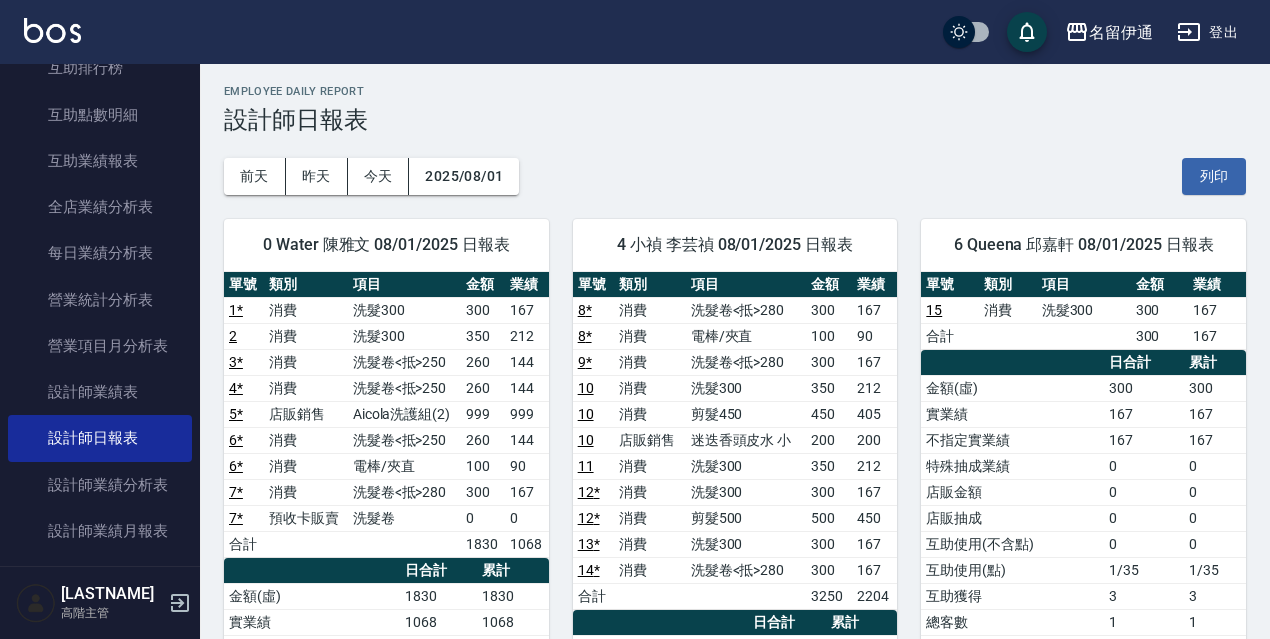 click on "登出" at bounding box center [1207, 32] 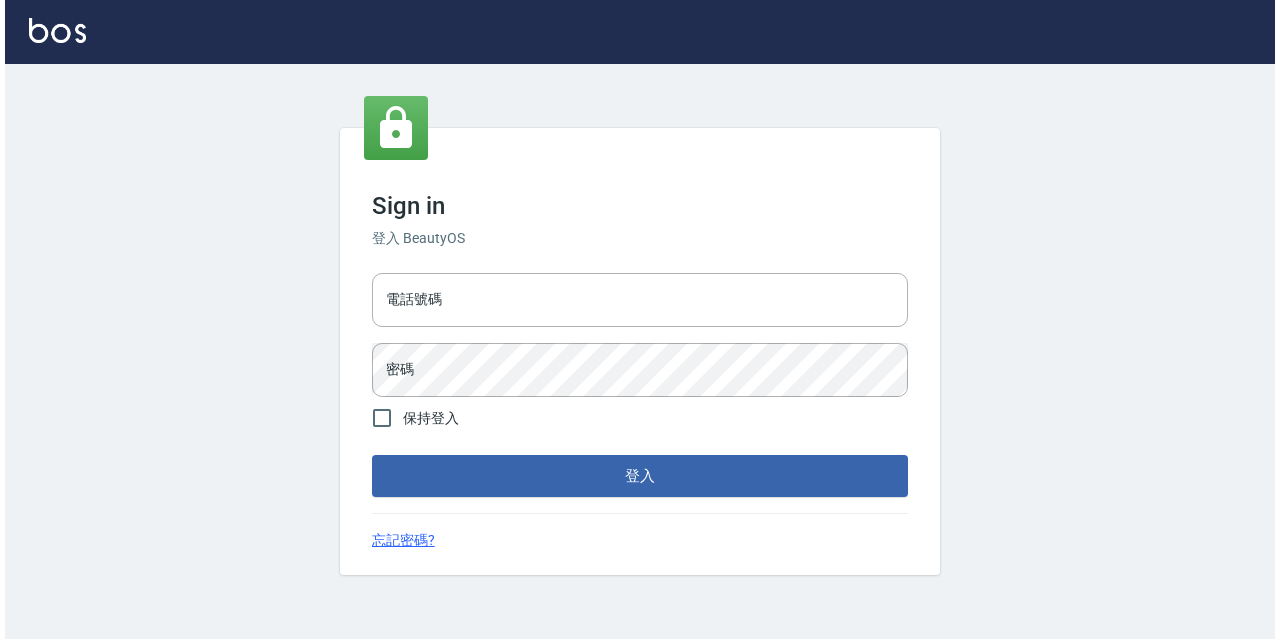 scroll, scrollTop: 0, scrollLeft: 0, axis: both 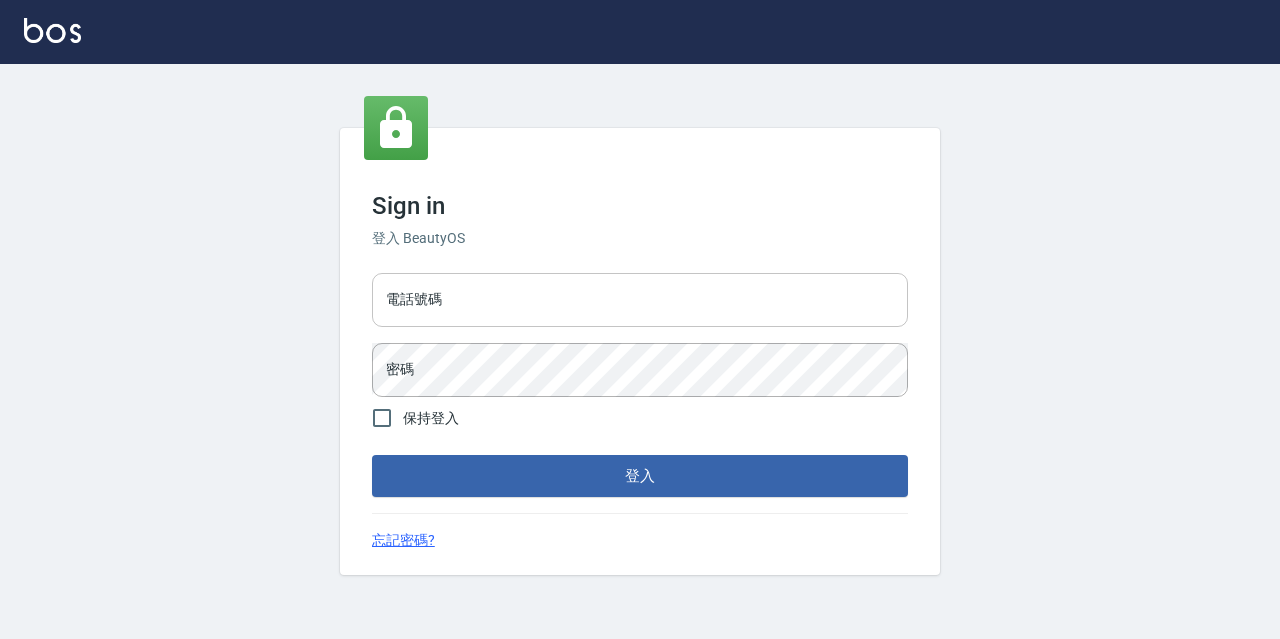 click on "電話號碼" at bounding box center [640, 300] 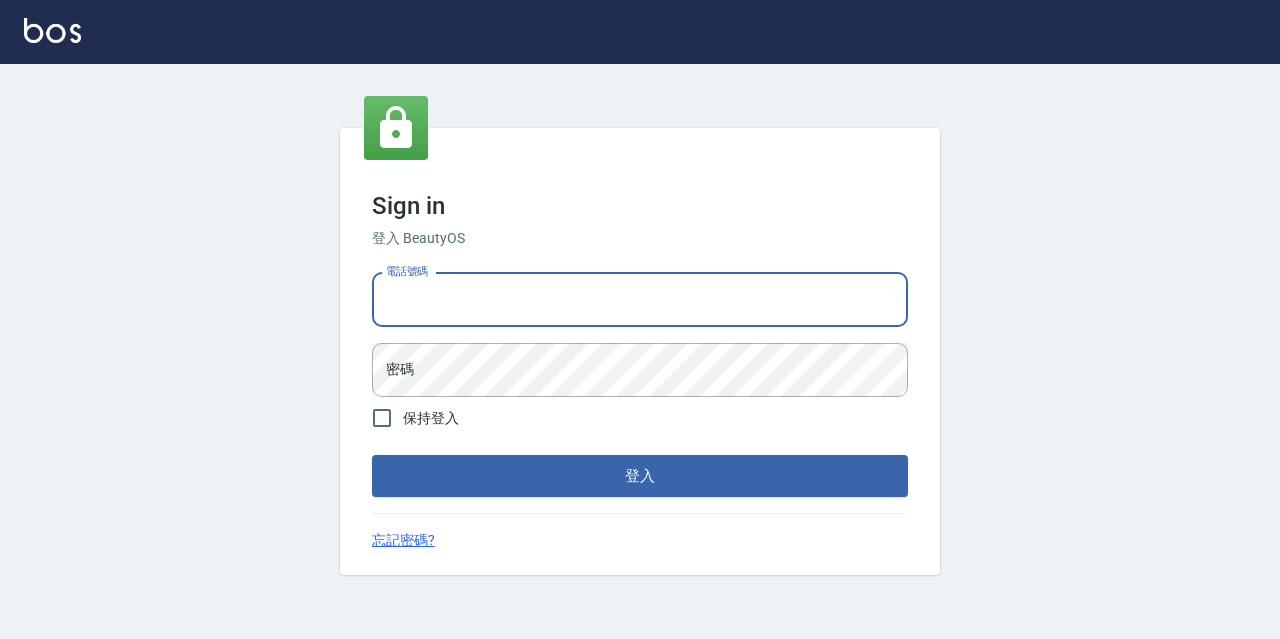 type on "0967388409" 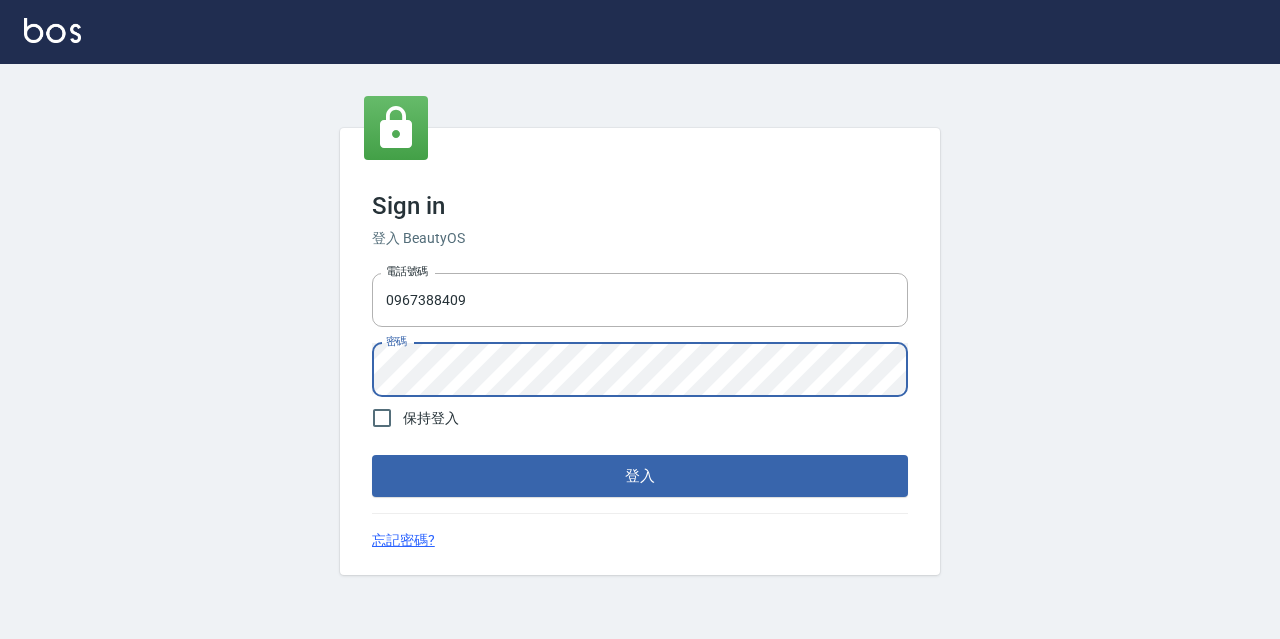 click on "登入" at bounding box center (640, 476) 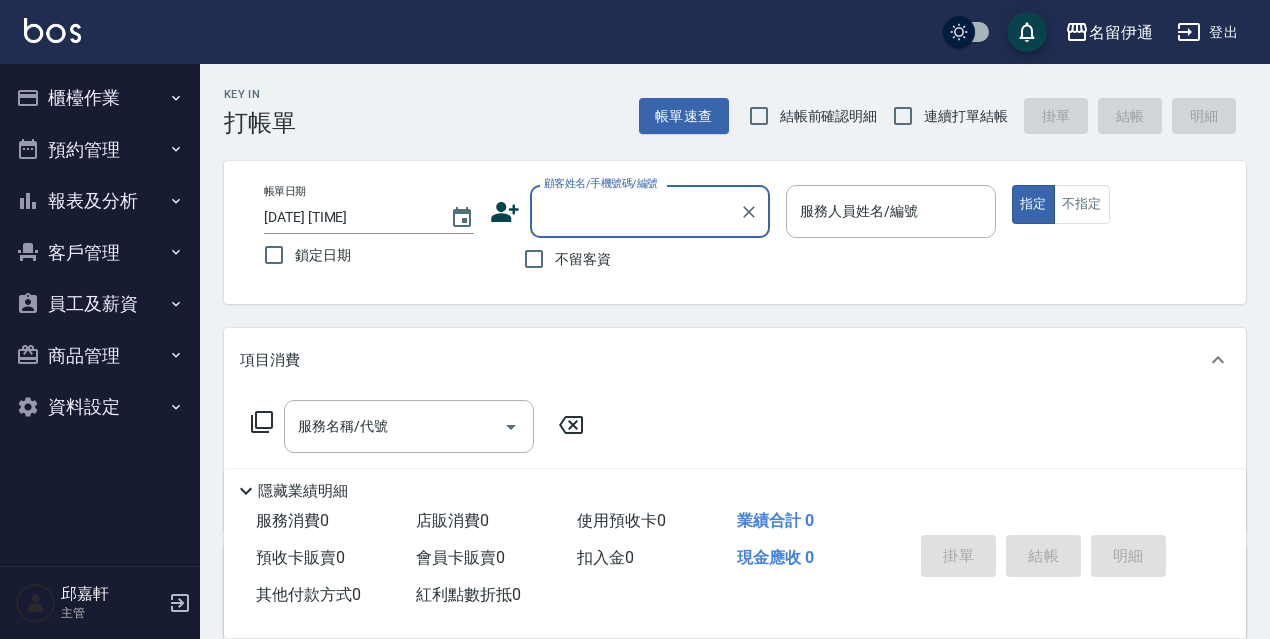 drag, startPoint x: 170, startPoint y: 159, endPoint x: 171, endPoint y: 125, distance: 34.0147 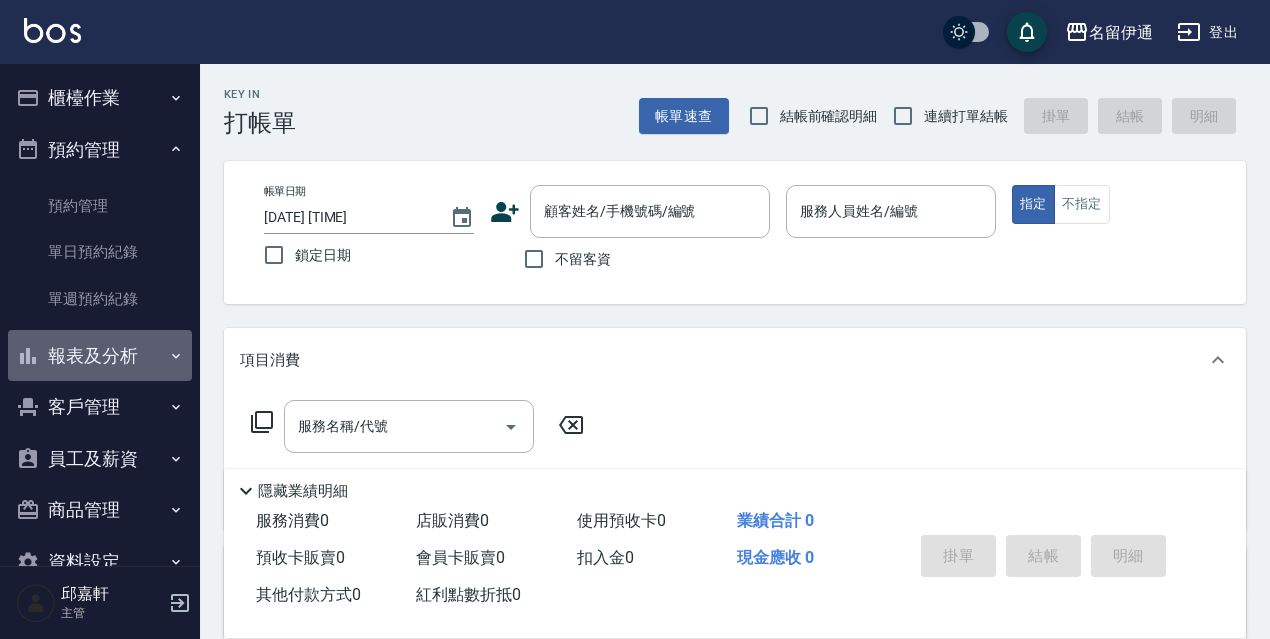 click on "報表及分析" at bounding box center (100, 356) 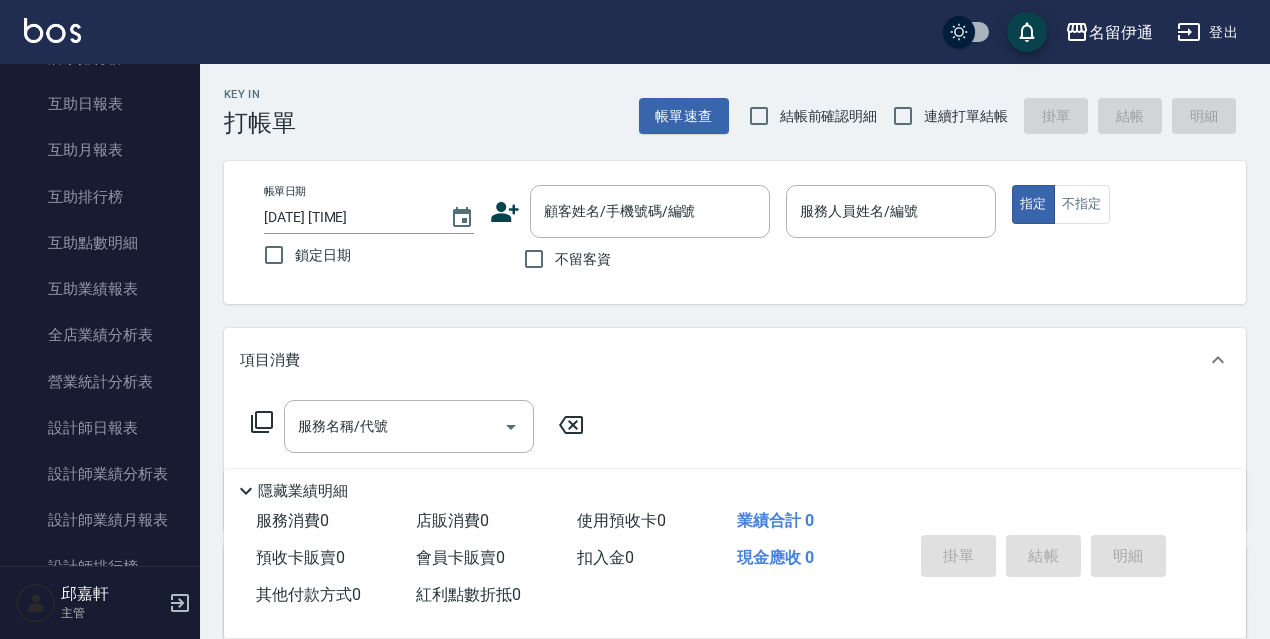 scroll, scrollTop: 461, scrollLeft: 0, axis: vertical 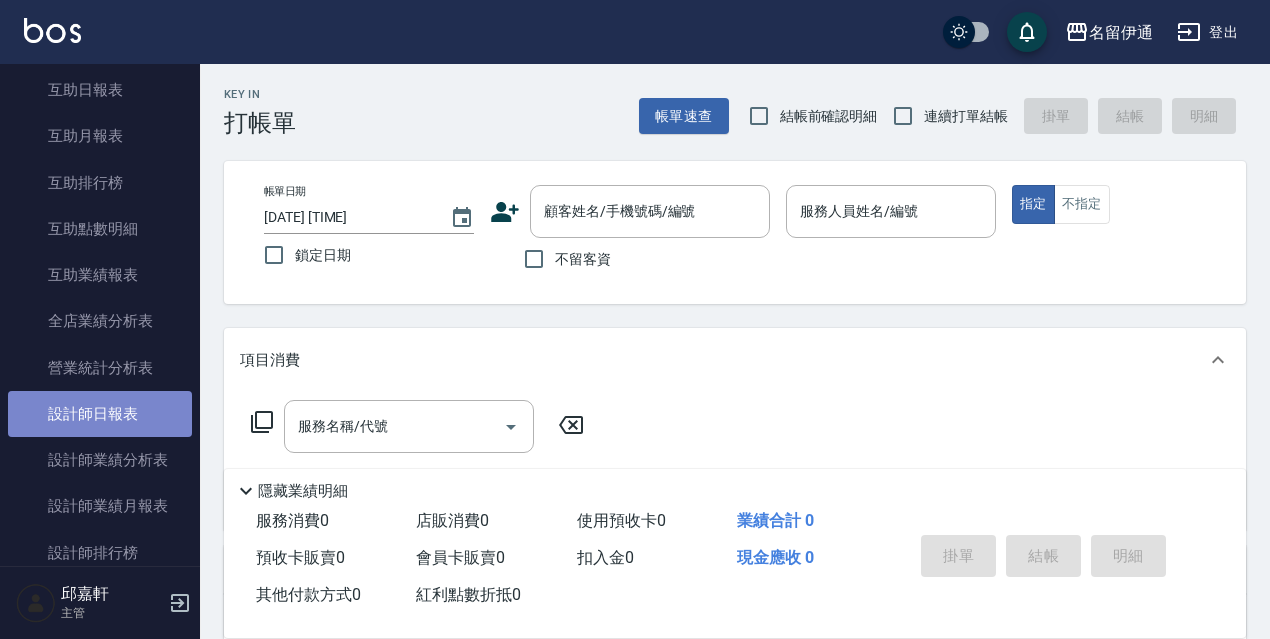 click on "設計師日報表" at bounding box center [100, 414] 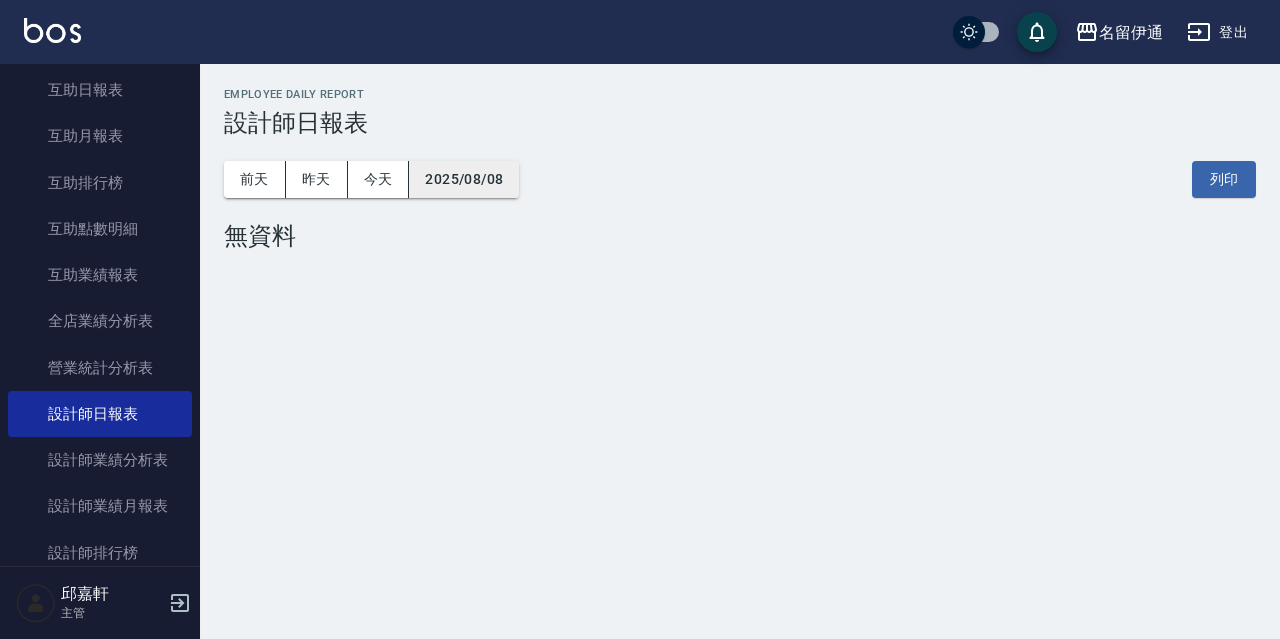 click on "2025/08/08" at bounding box center [464, 179] 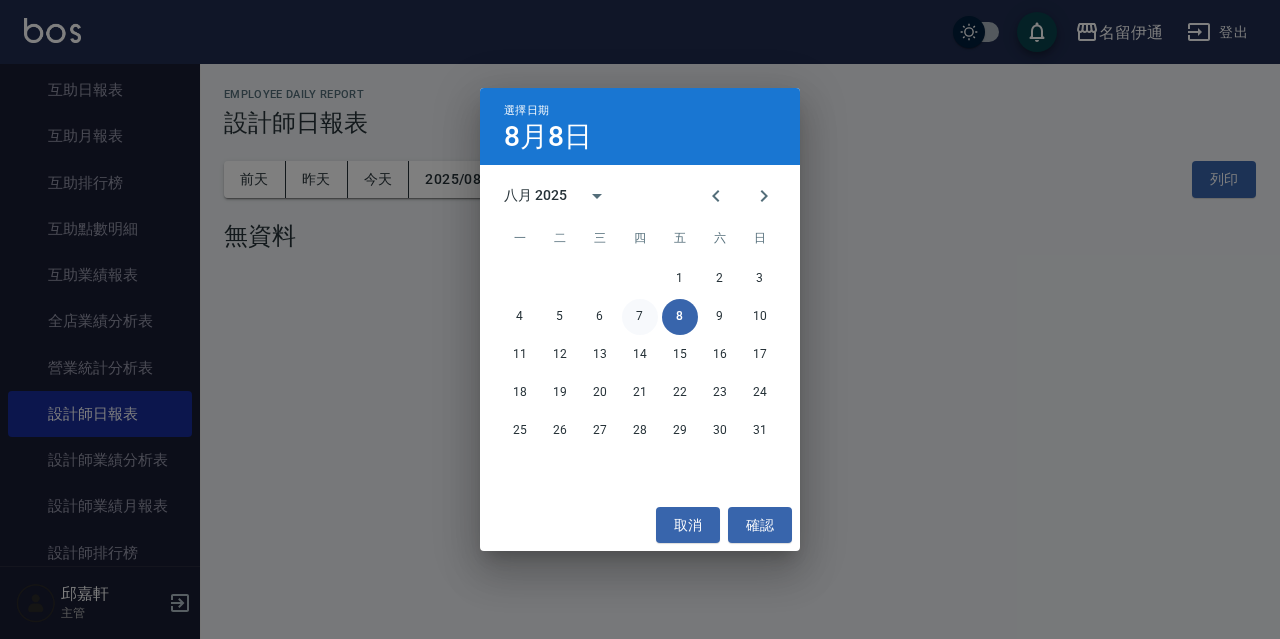 click on "7" at bounding box center (640, 317) 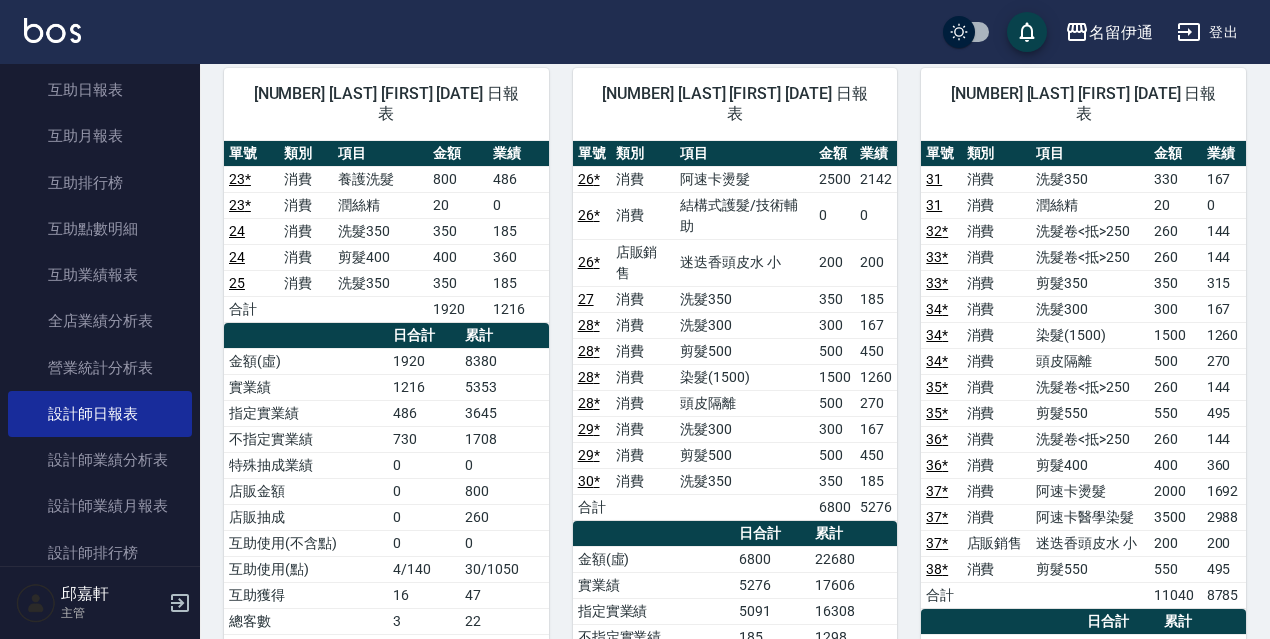 scroll, scrollTop: 1234, scrollLeft: 0, axis: vertical 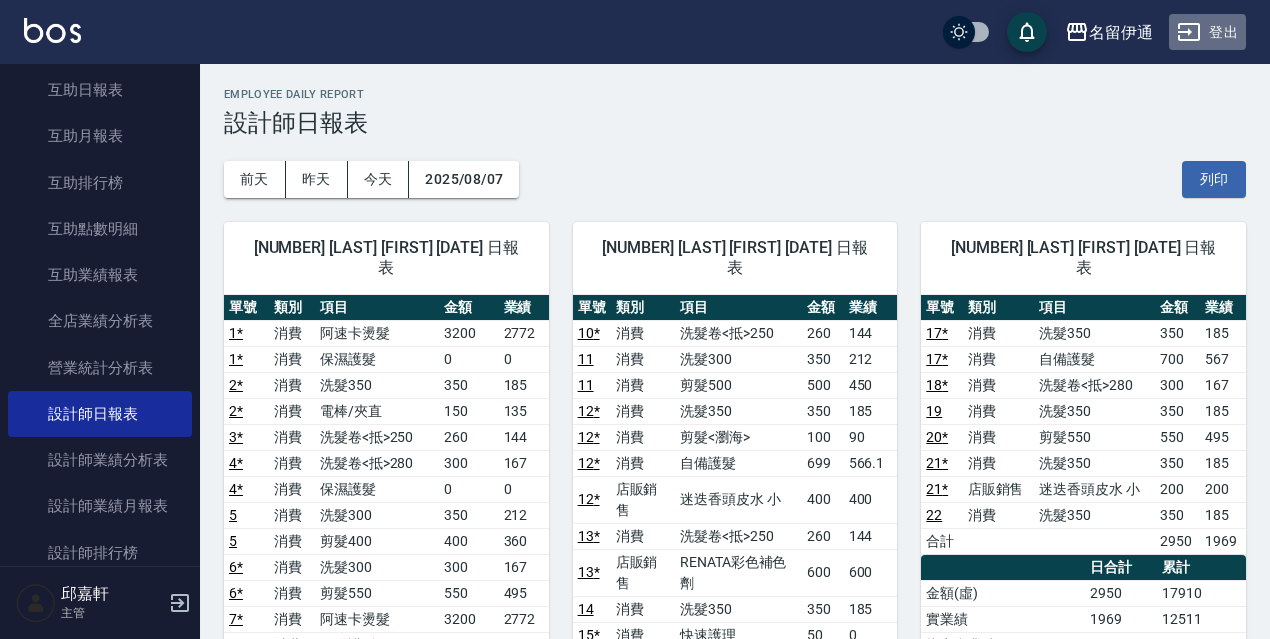 click on "登出" at bounding box center [1207, 32] 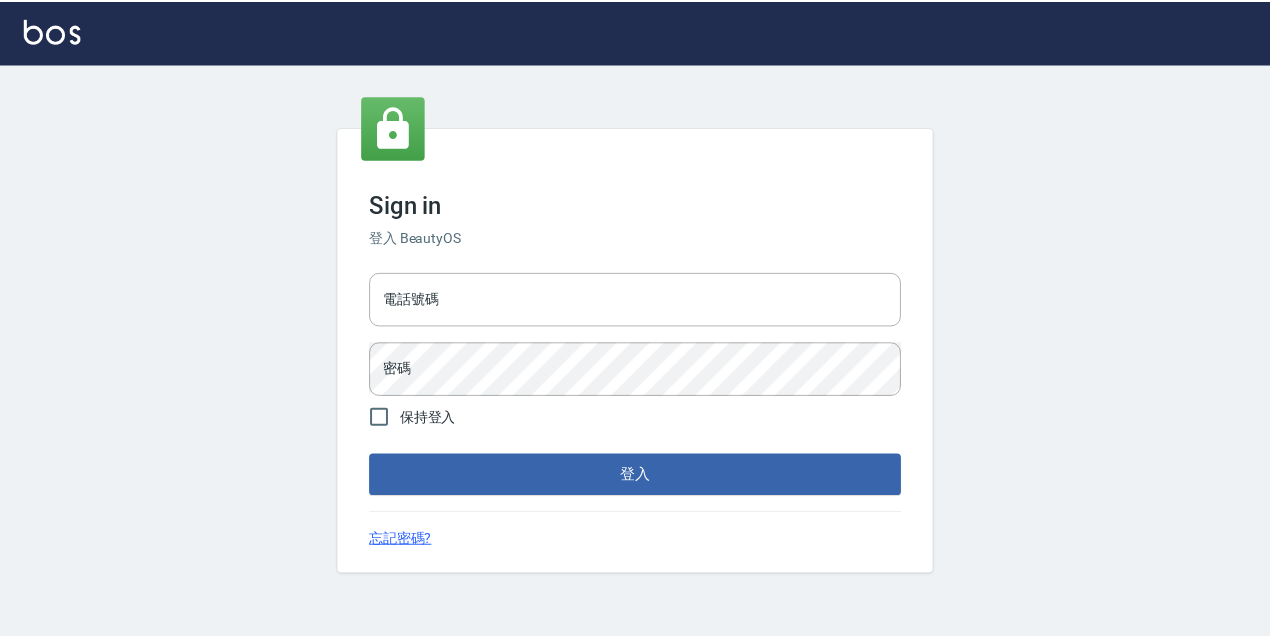 scroll, scrollTop: 0, scrollLeft: 0, axis: both 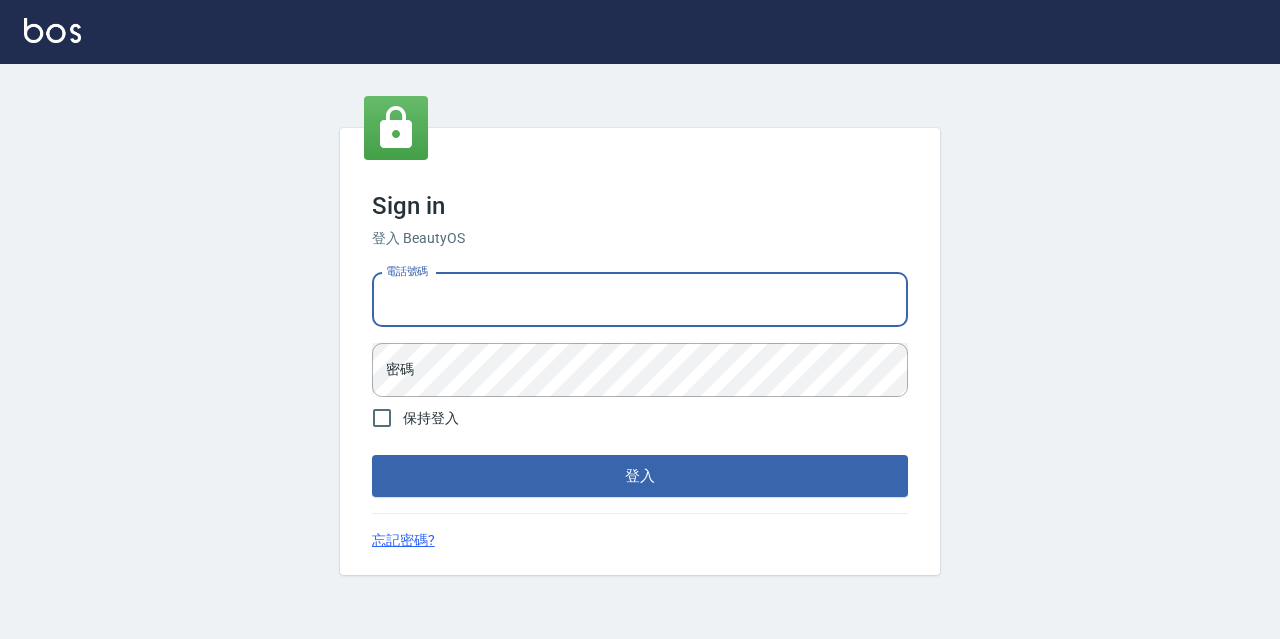 click on "電話號碼" at bounding box center [640, 300] 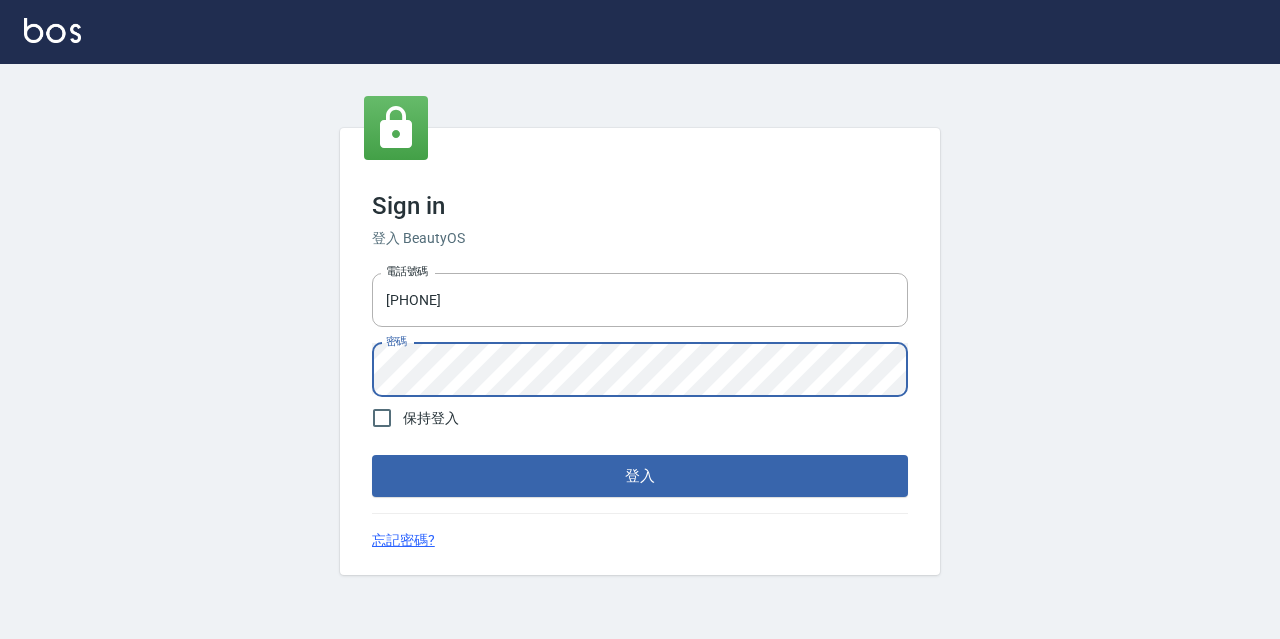 click on "登入" at bounding box center (640, 476) 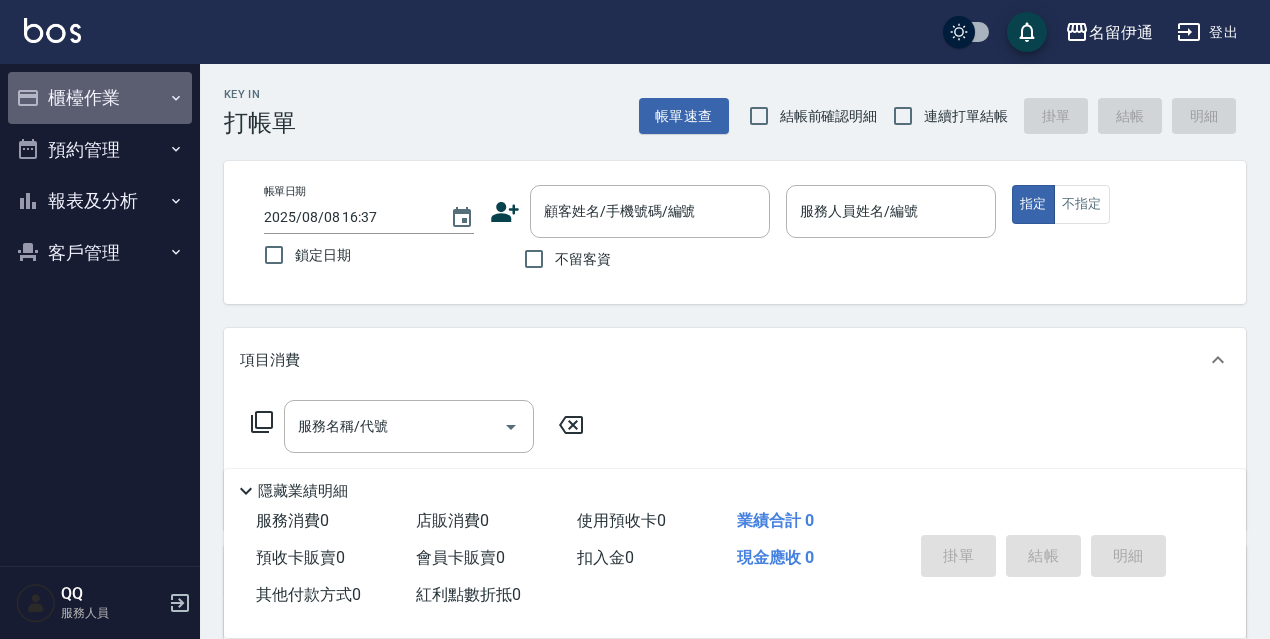 click on "櫃檯作業" at bounding box center [100, 98] 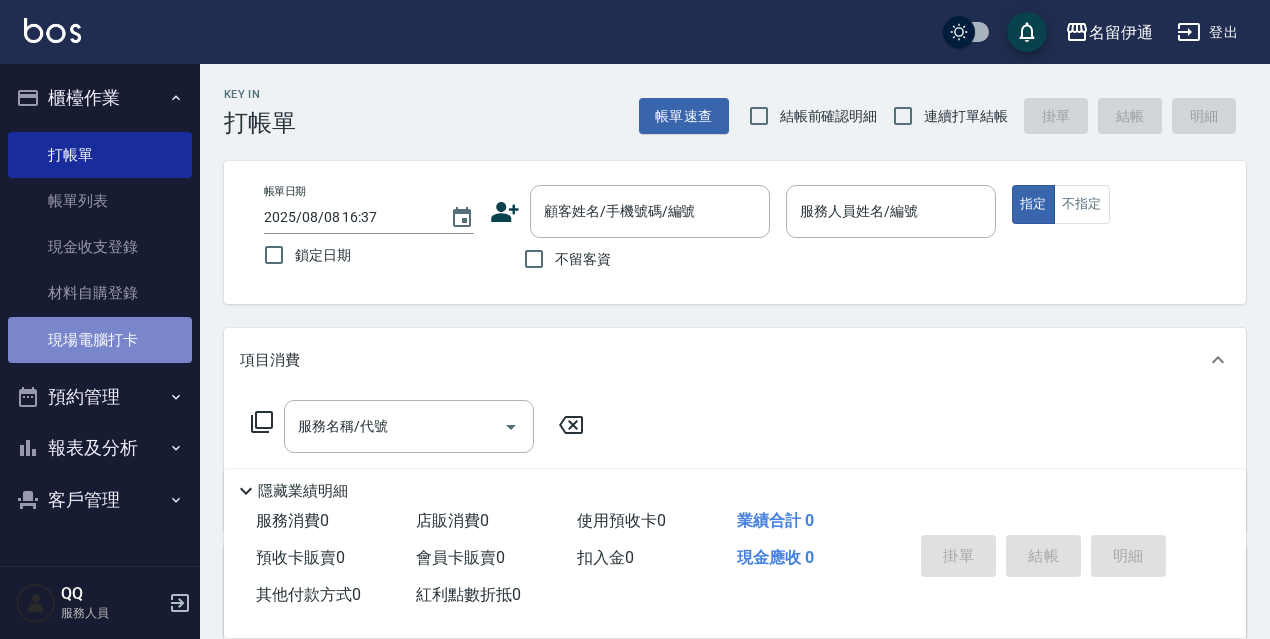 click on "現場電腦打卡" at bounding box center [100, 340] 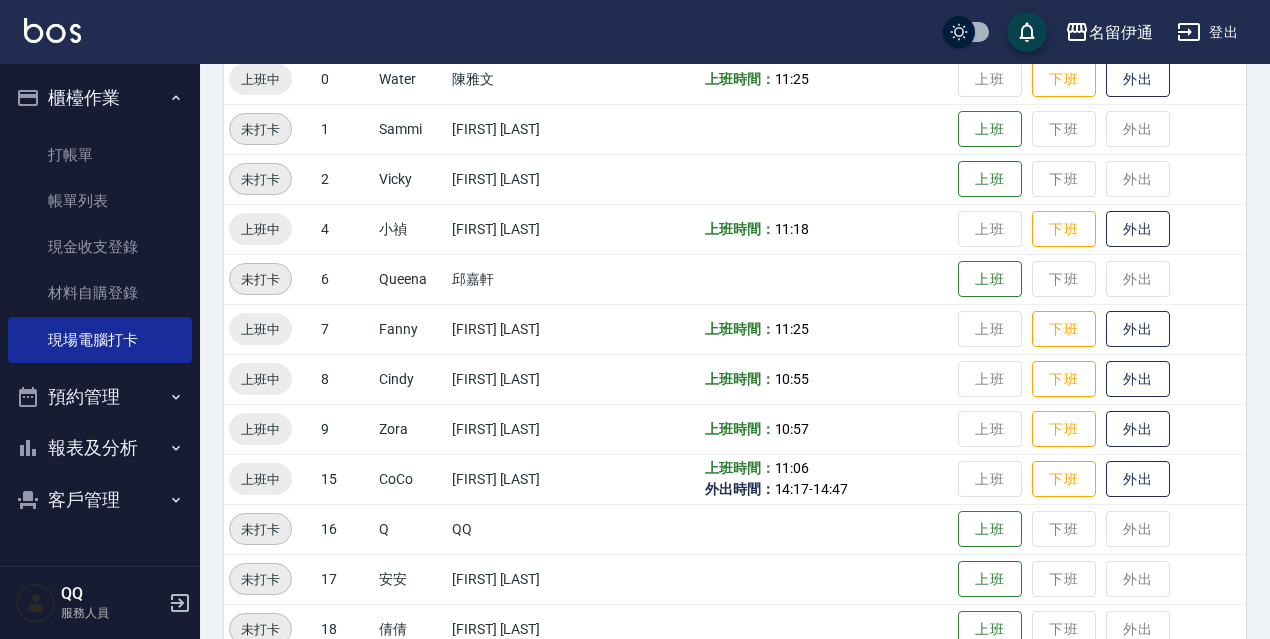 scroll, scrollTop: 277, scrollLeft: 0, axis: vertical 